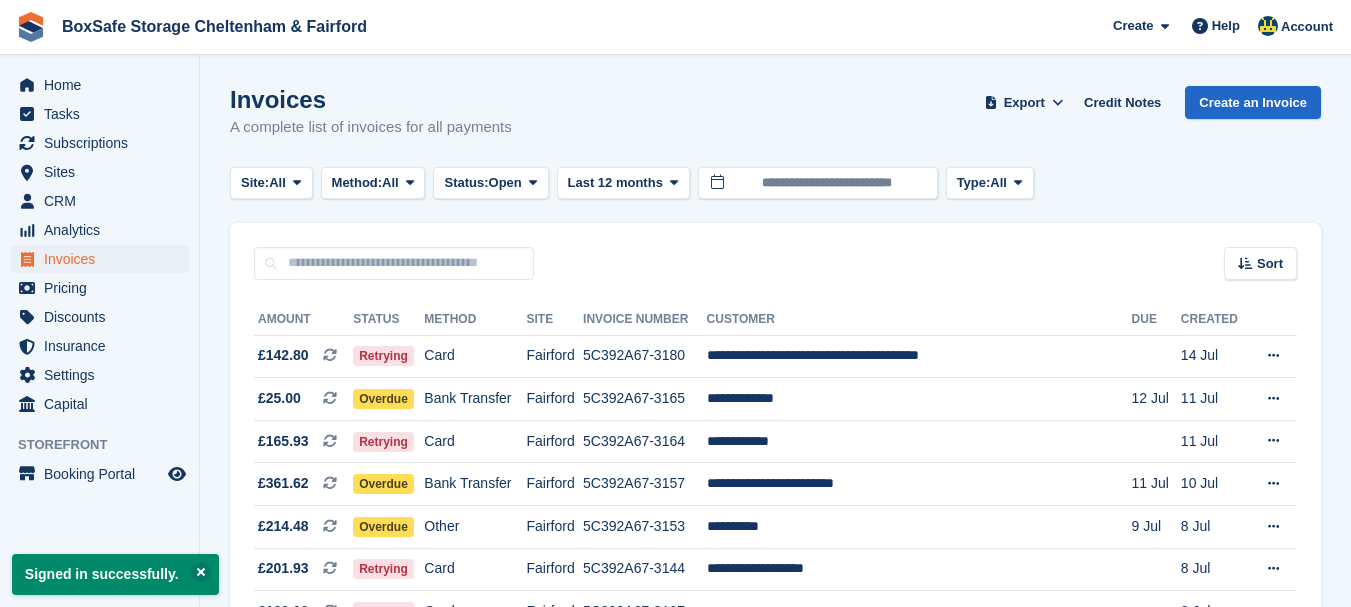 scroll, scrollTop: 0, scrollLeft: 0, axis: both 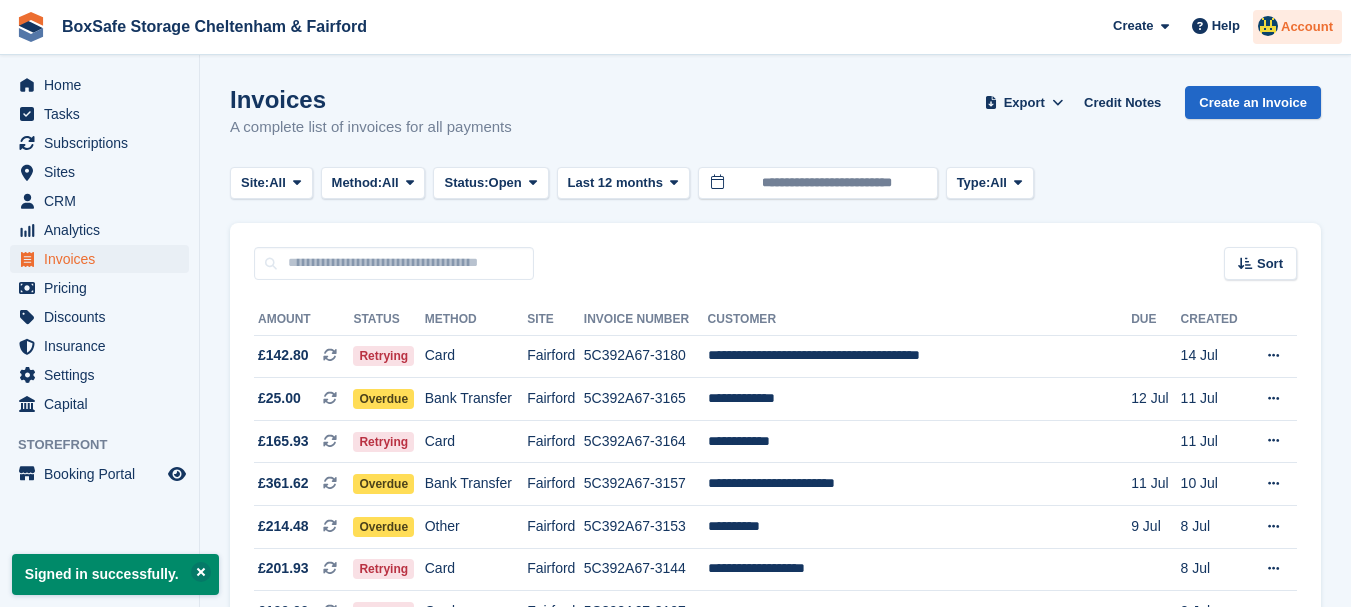 drag, startPoint x: 1365, startPoint y: 210, endPoint x: 1316, endPoint y: 24, distance: 192.34604 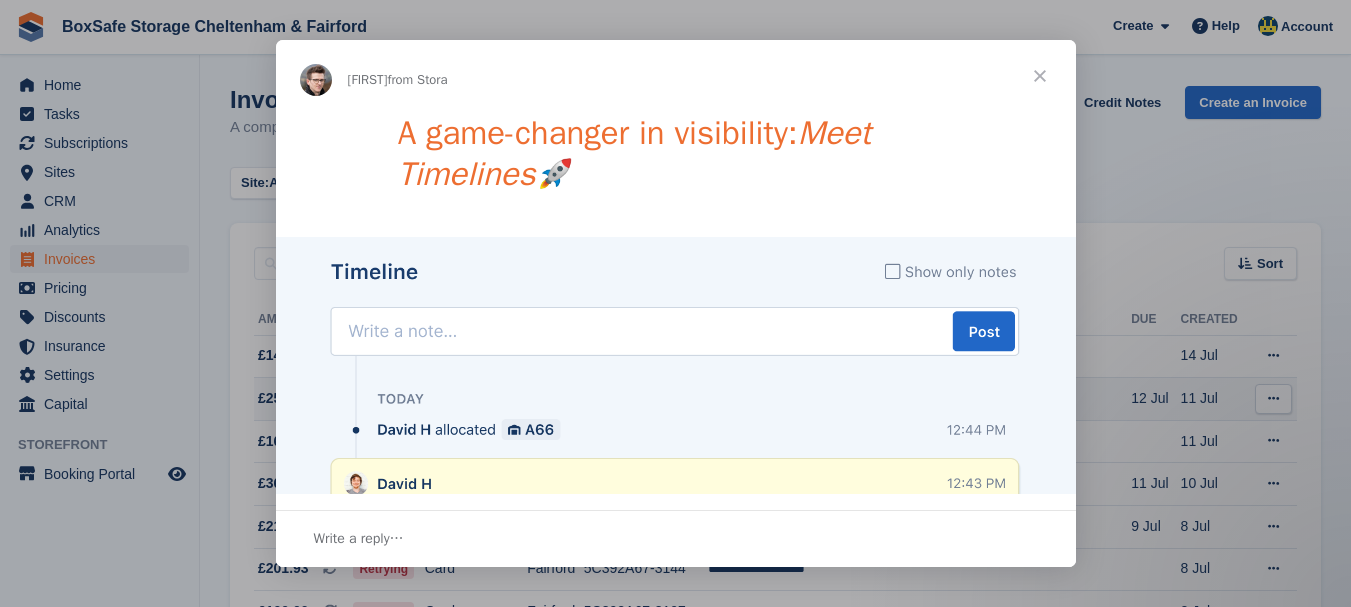 scroll, scrollTop: 0, scrollLeft: 0, axis: both 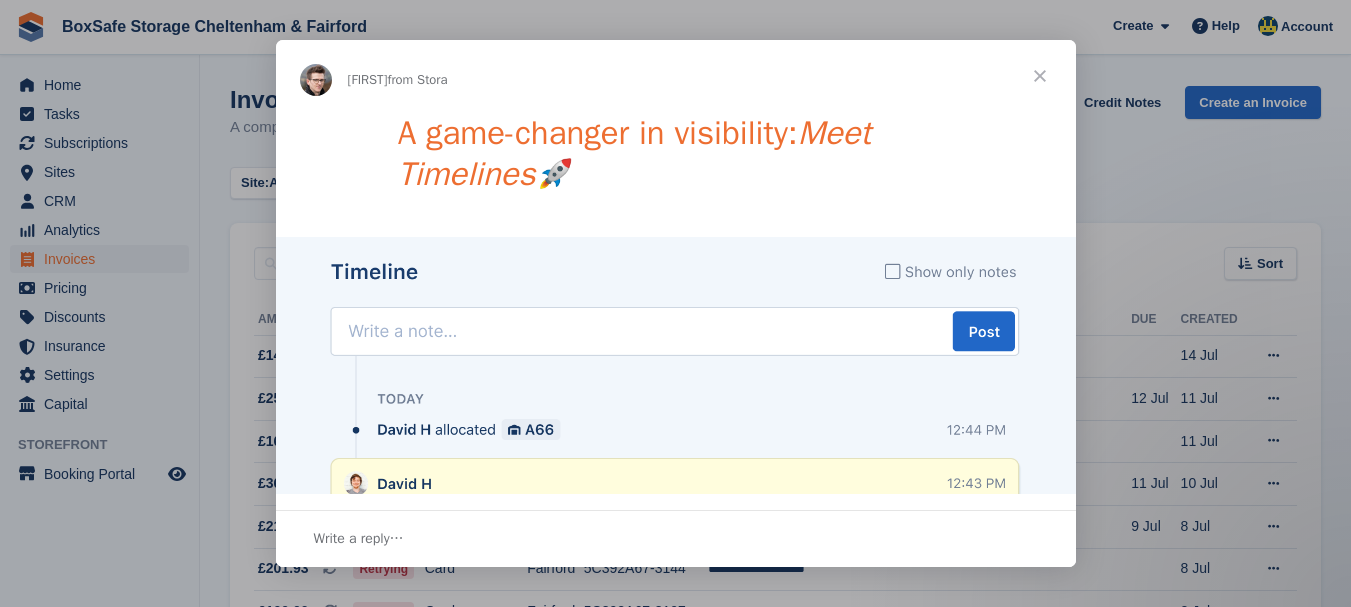 click at bounding box center [1040, 76] 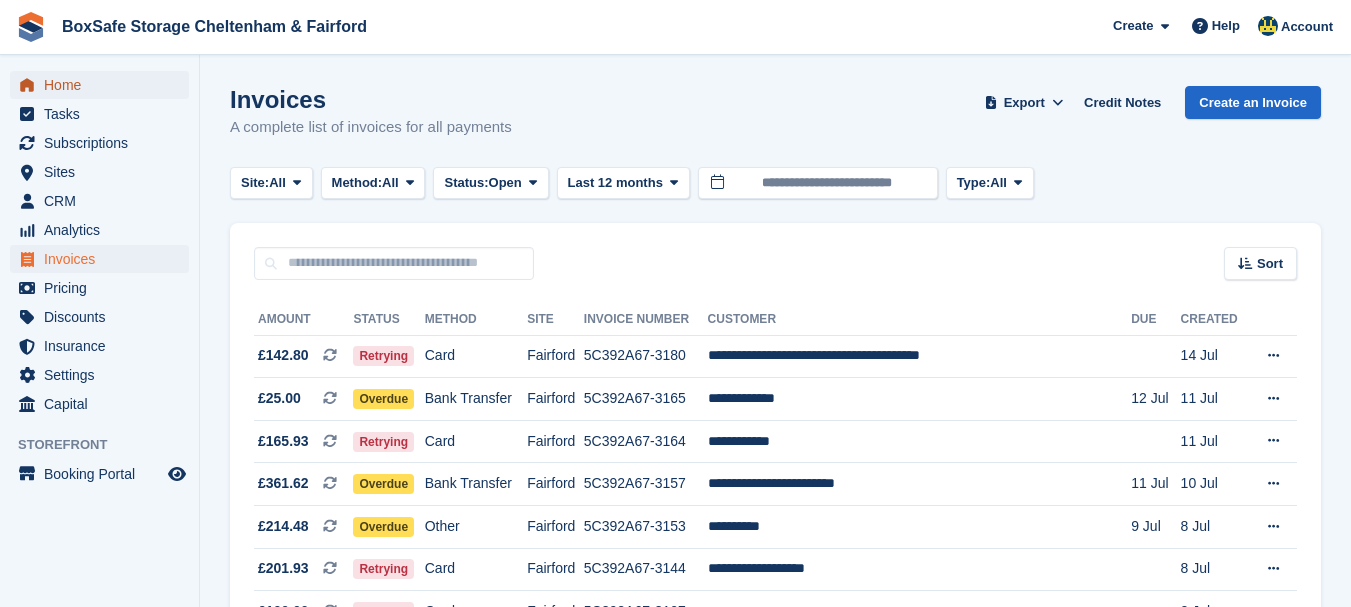 click on "Home" at bounding box center [104, 85] 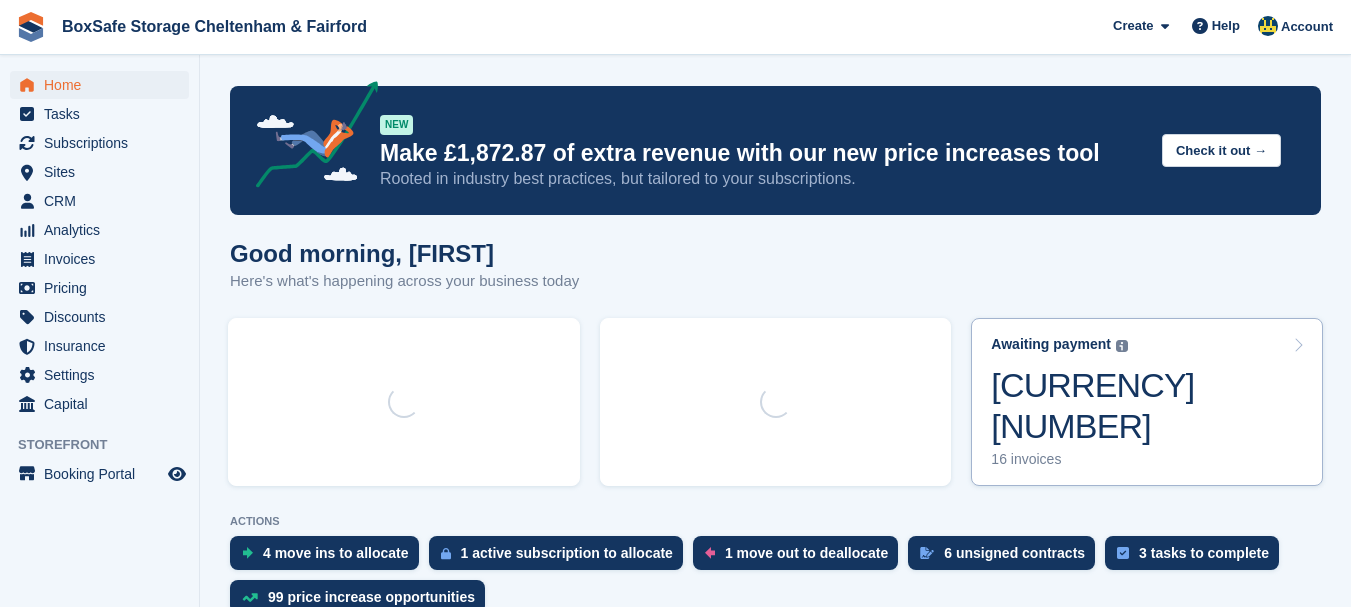 click on "[CURRENCY][NUMBER]" at bounding box center (1142, 406) 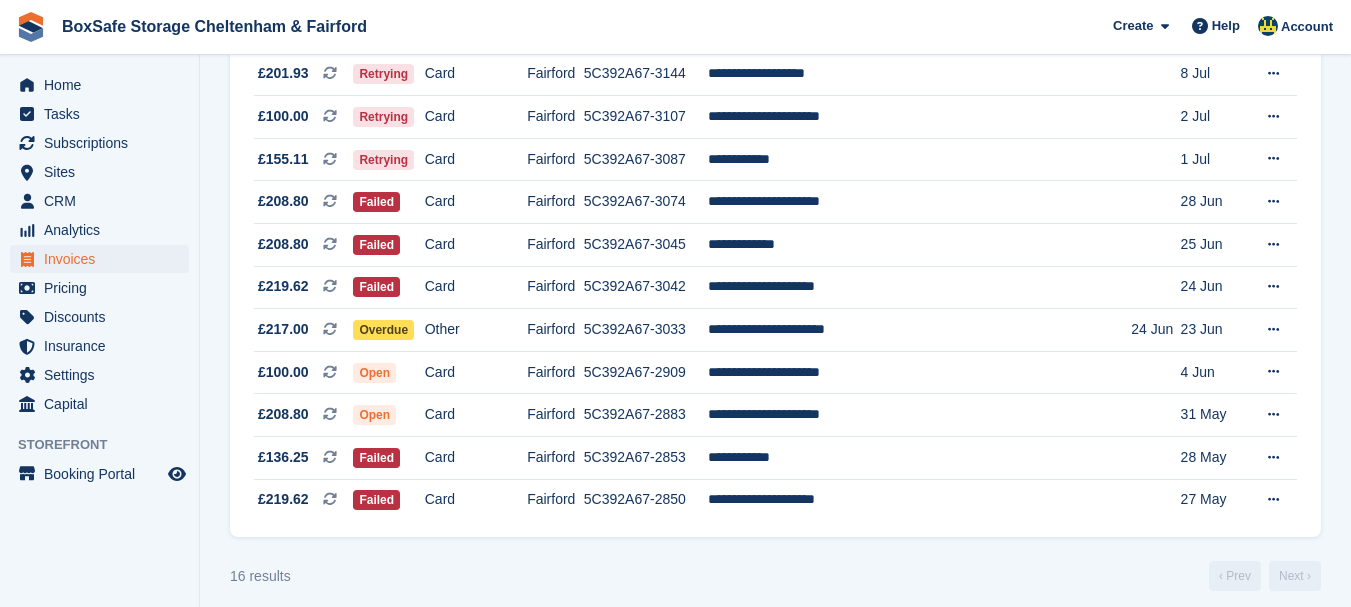 scroll, scrollTop: 509, scrollLeft: 0, axis: vertical 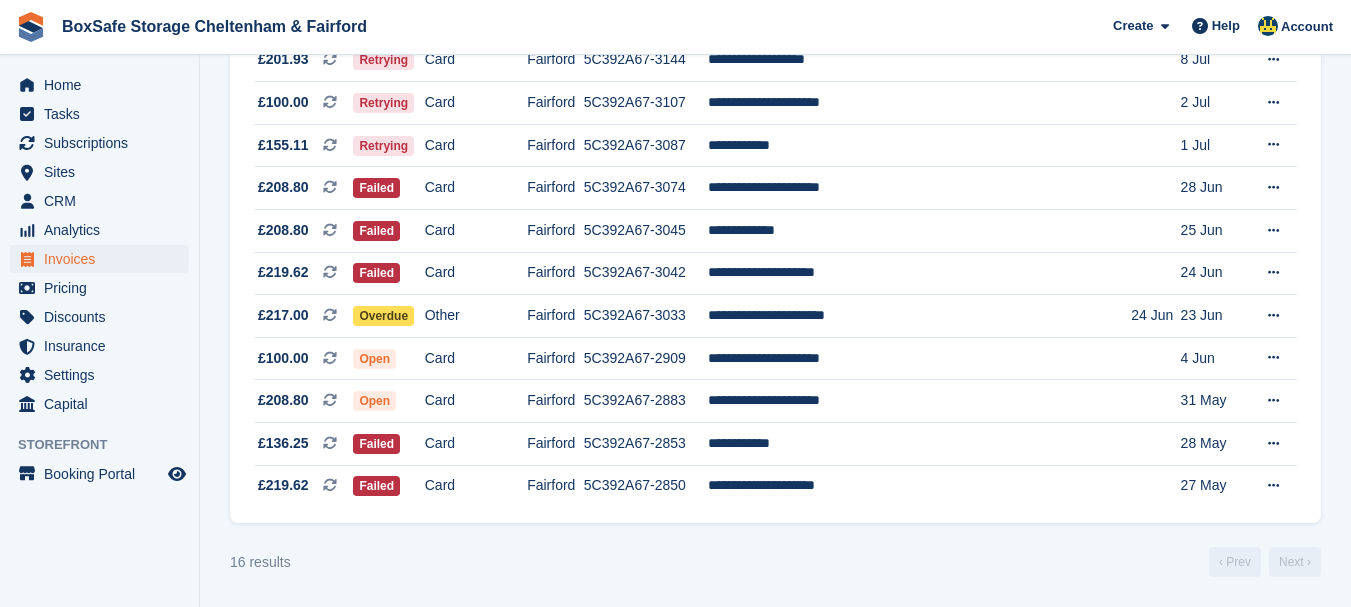 click on "BoxSafe Storage Cheltenham & Fairford
Create
Subscription
Invoice
Contact
Deal
Discount
Page
Help
Chat Support
Submit a support request
Help Center
Get answers to Stora questions" at bounding box center [675, -206] 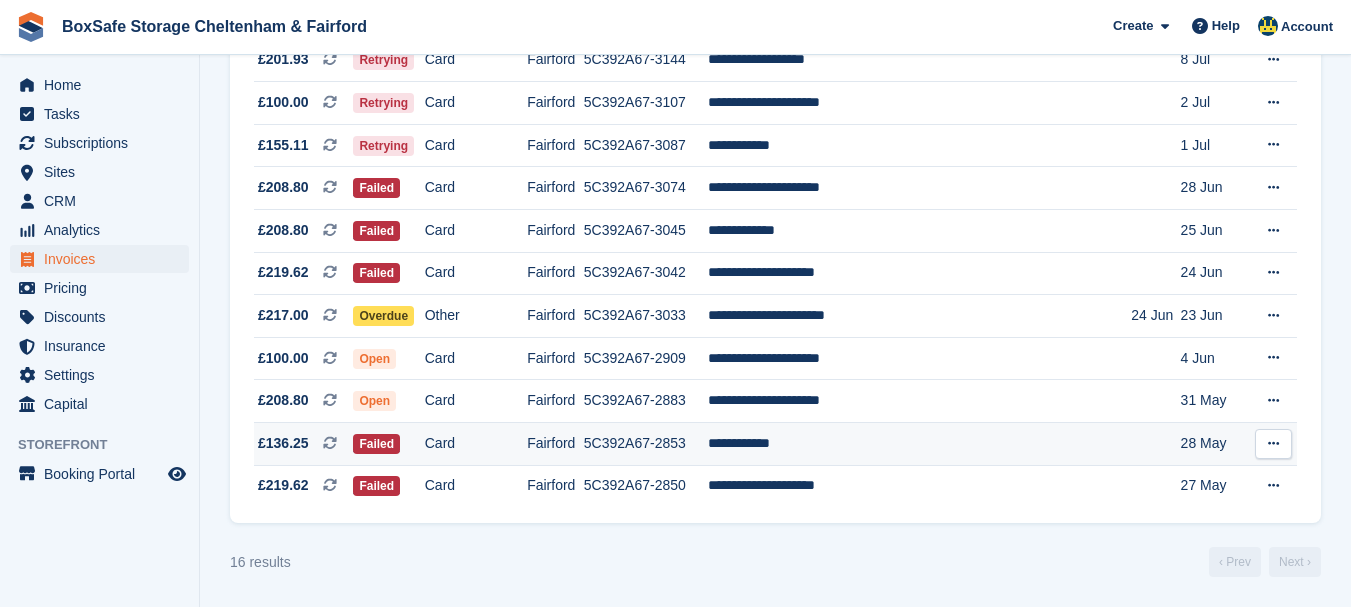 click on "**********" at bounding box center [920, 444] 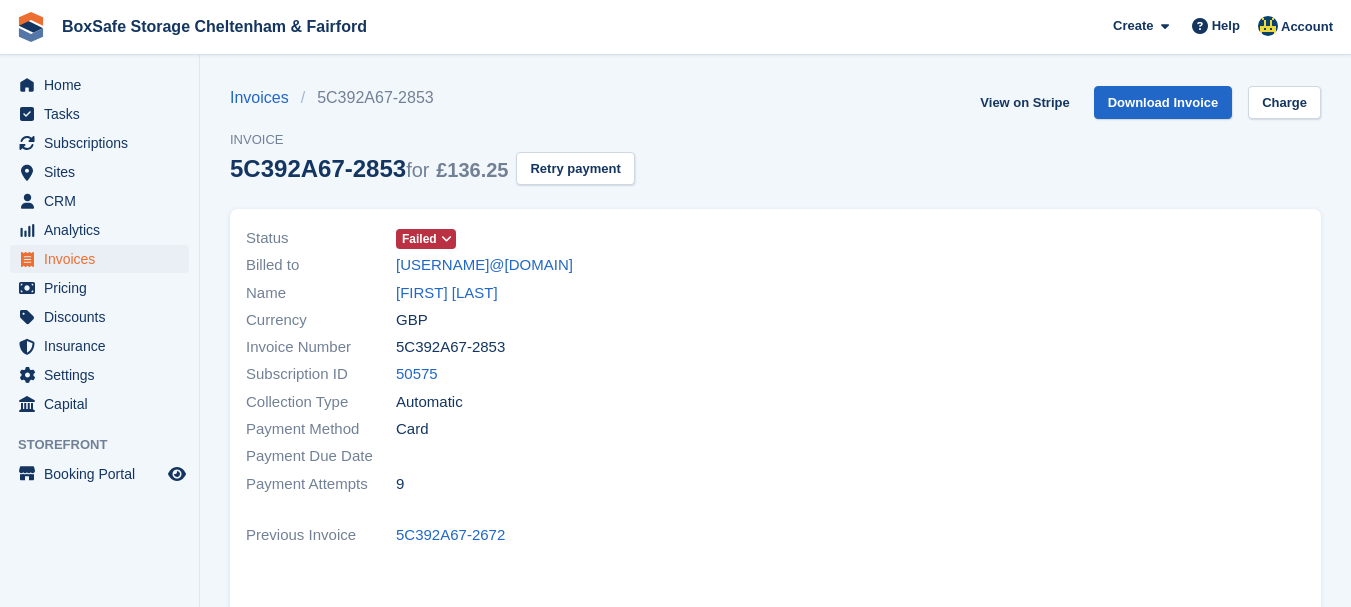 scroll, scrollTop: 0, scrollLeft: 0, axis: both 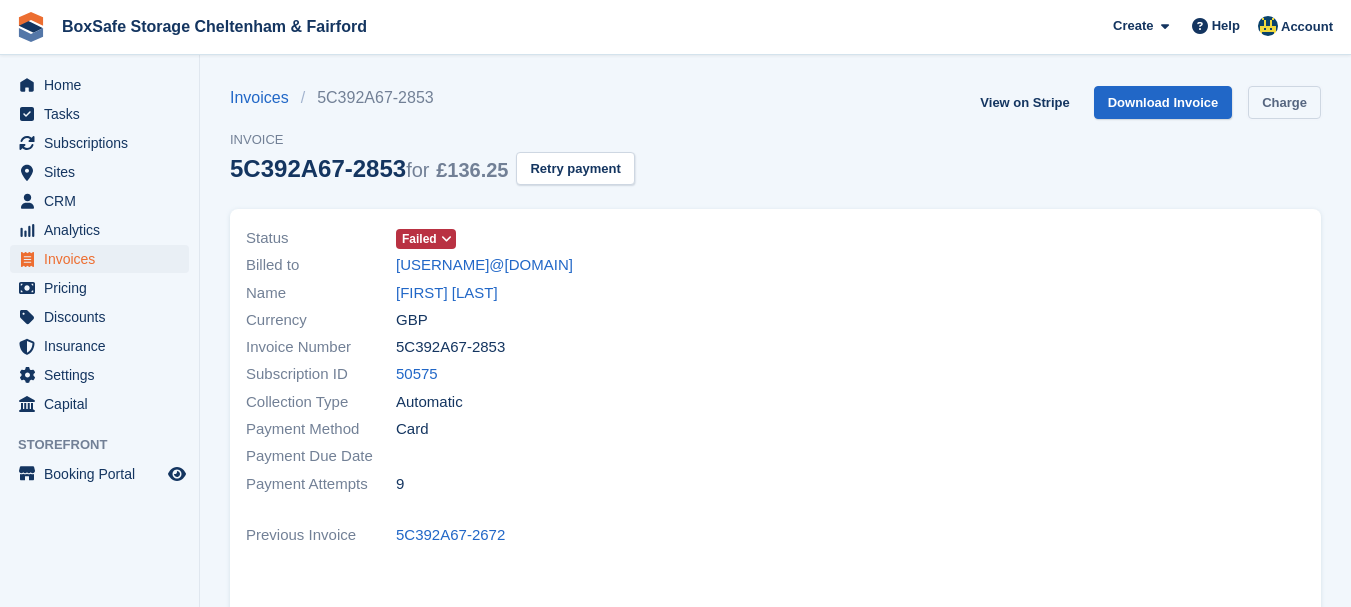 click on "Charge" at bounding box center [1284, 102] 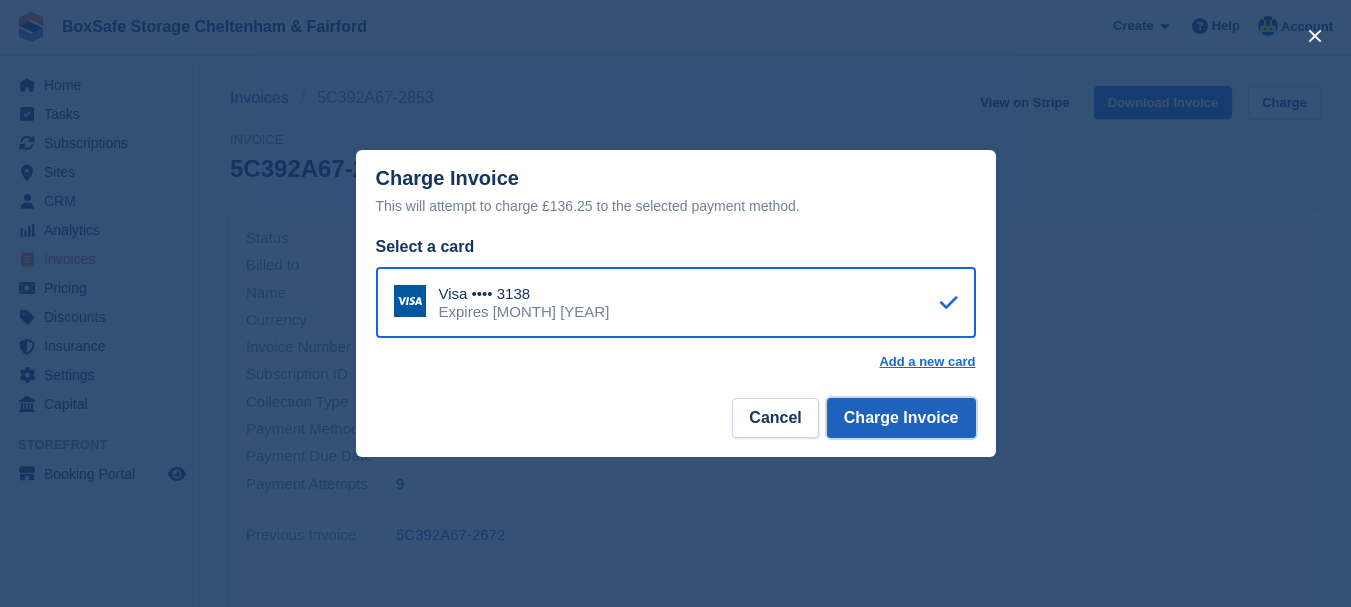 click on "Charge Invoice" at bounding box center [901, 418] 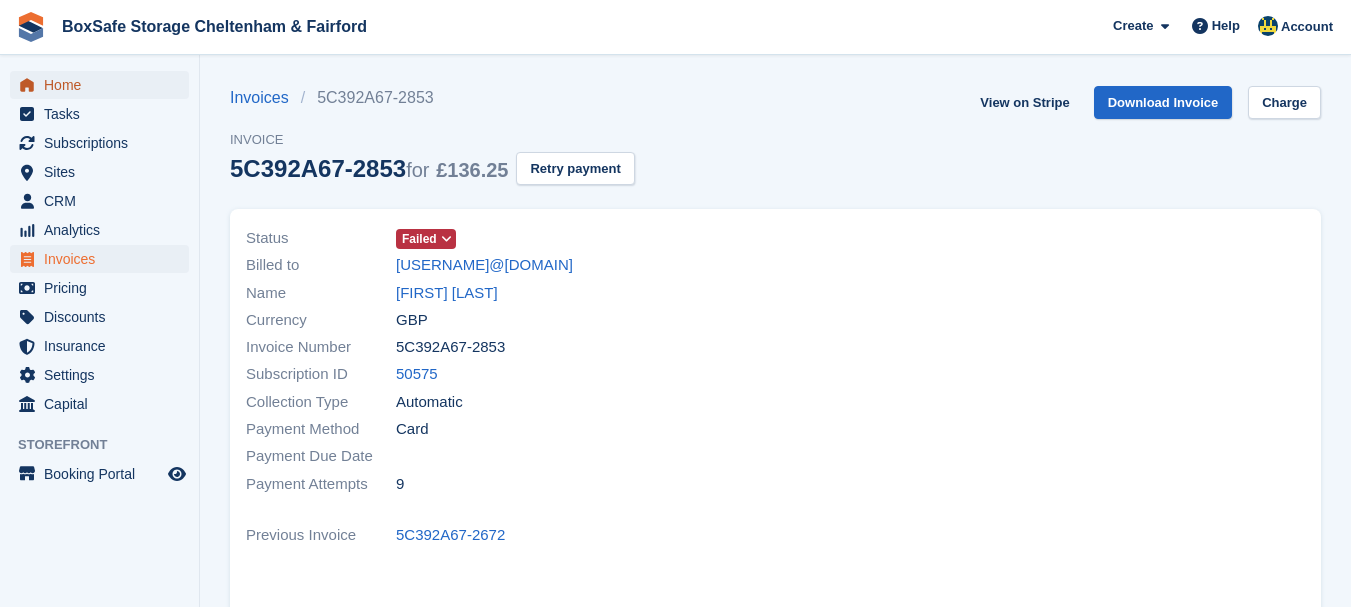 click on "Home" at bounding box center [104, 85] 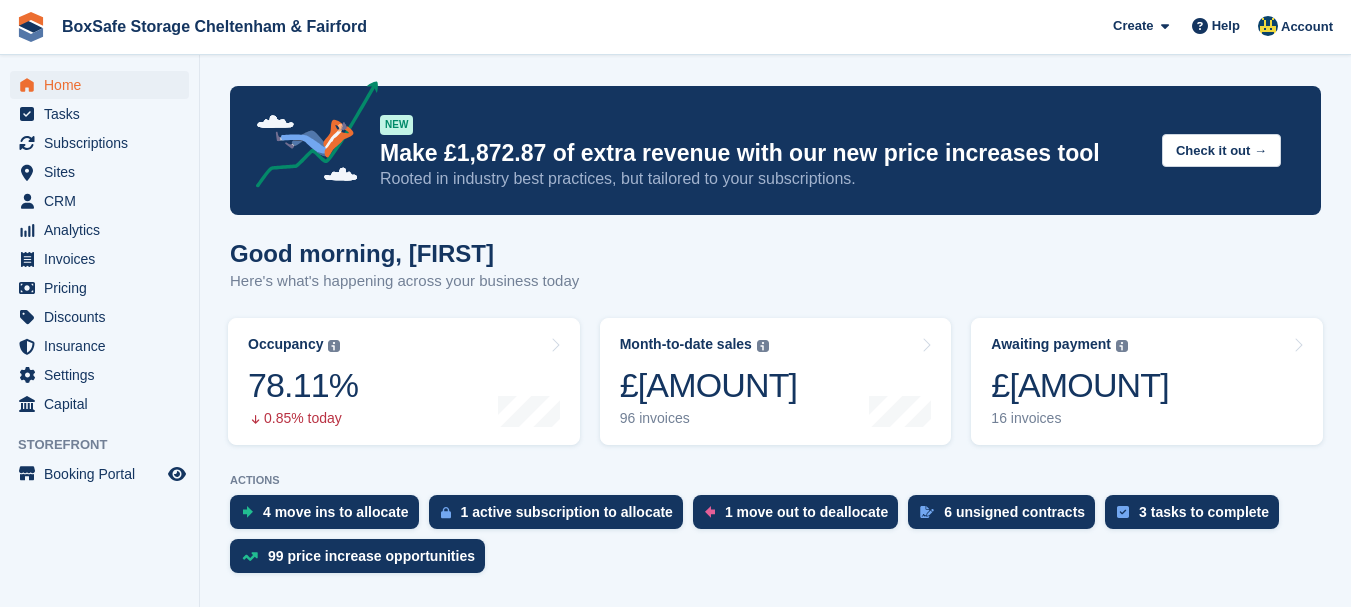 scroll, scrollTop: 0, scrollLeft: 0, axis: both 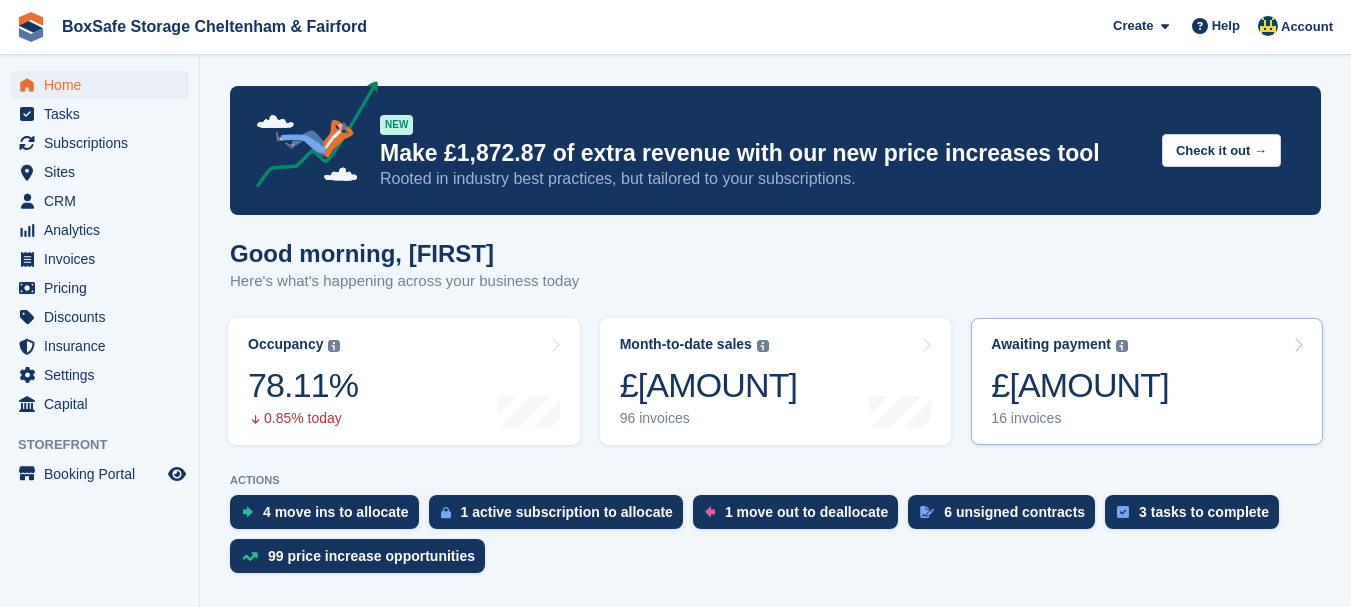 click on "£2,885.76" at bounding box center (1079, 385) 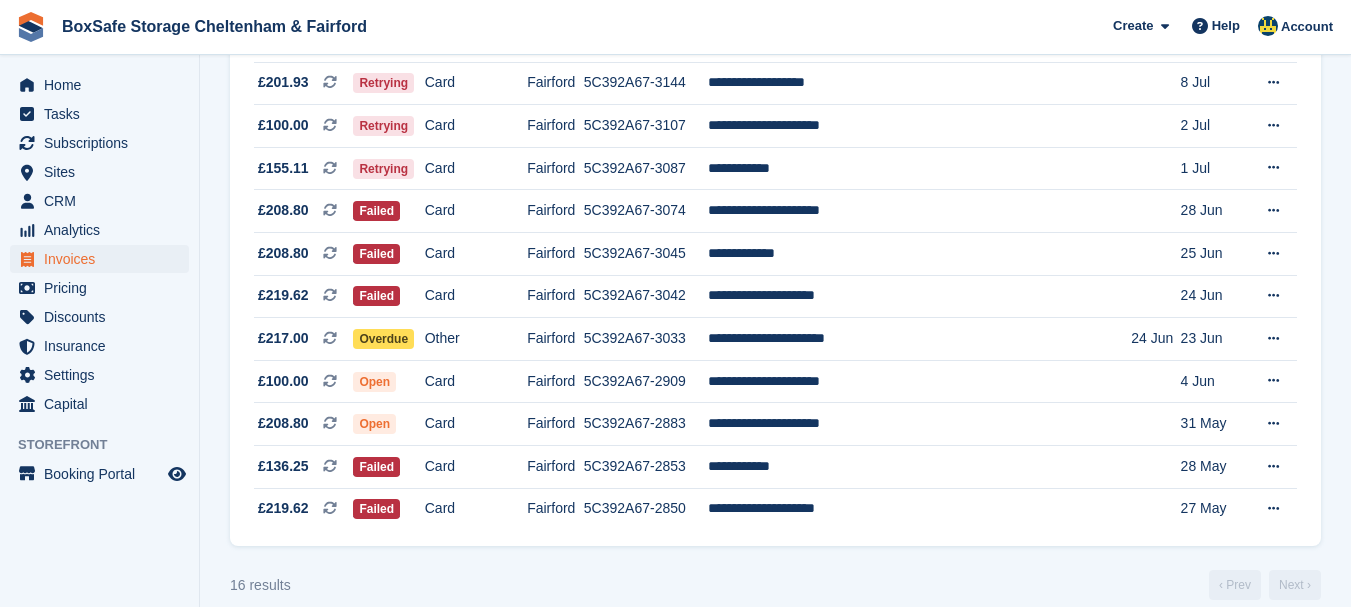 scroll, scrollTop: 509, scrollLeft: 0, axis: vertical 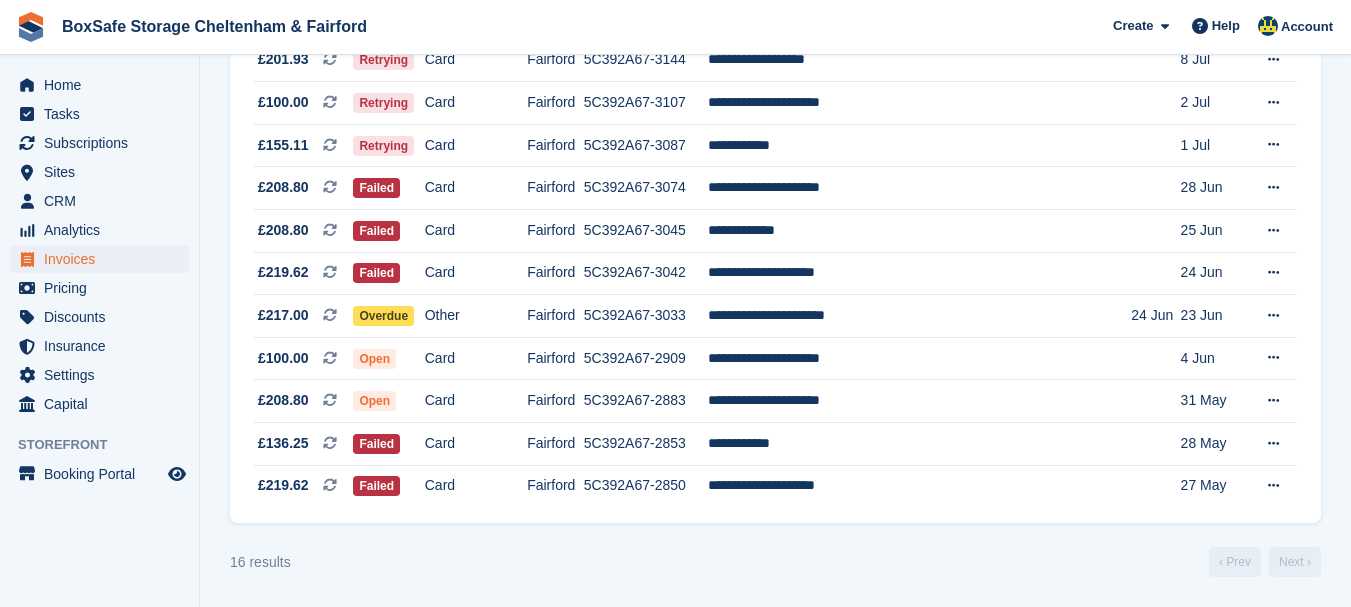 drag, startPoint x: 0, startPoint y: 0, endPoint x: 1352, endPoint y: 421, distance: 1416.0314 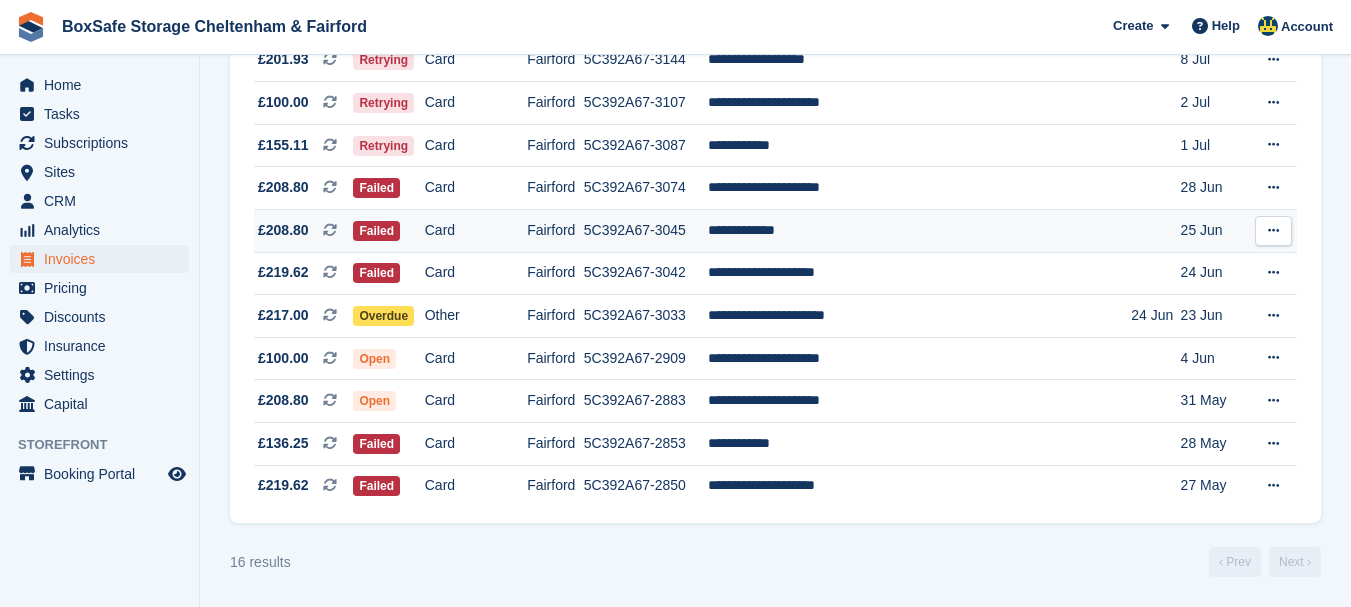 click on "**********" at bounding box center [920, 231] 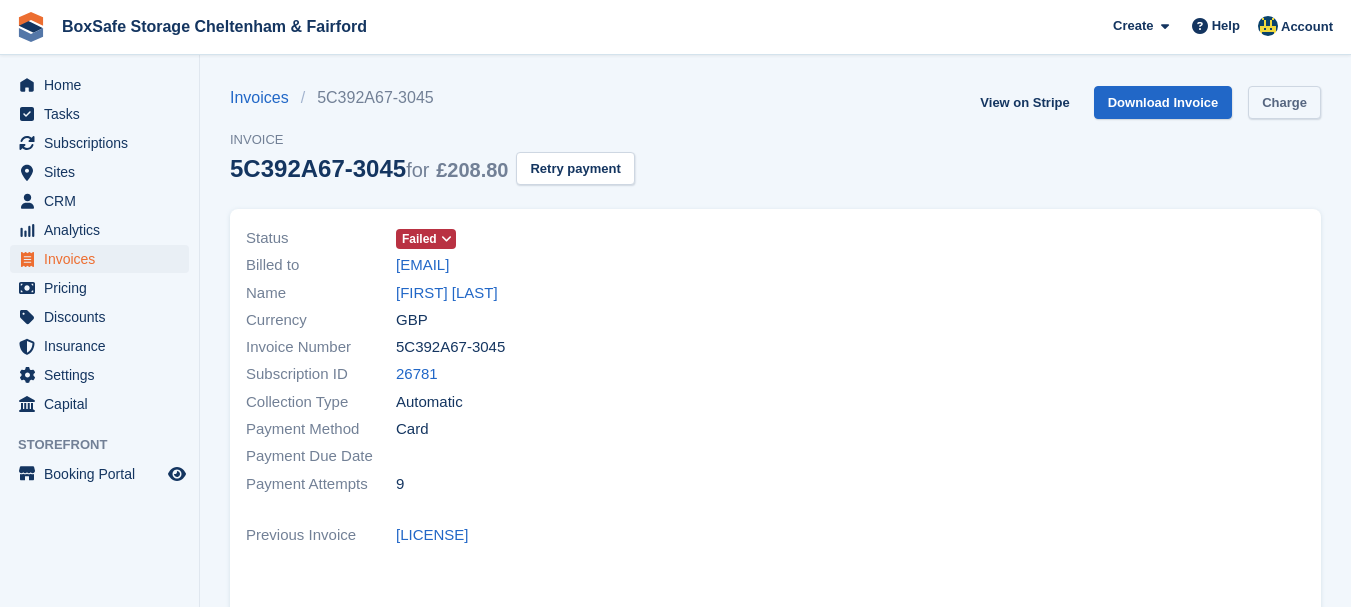 scroll, scrollTop: 0, scrollLeft: 0, axis: both 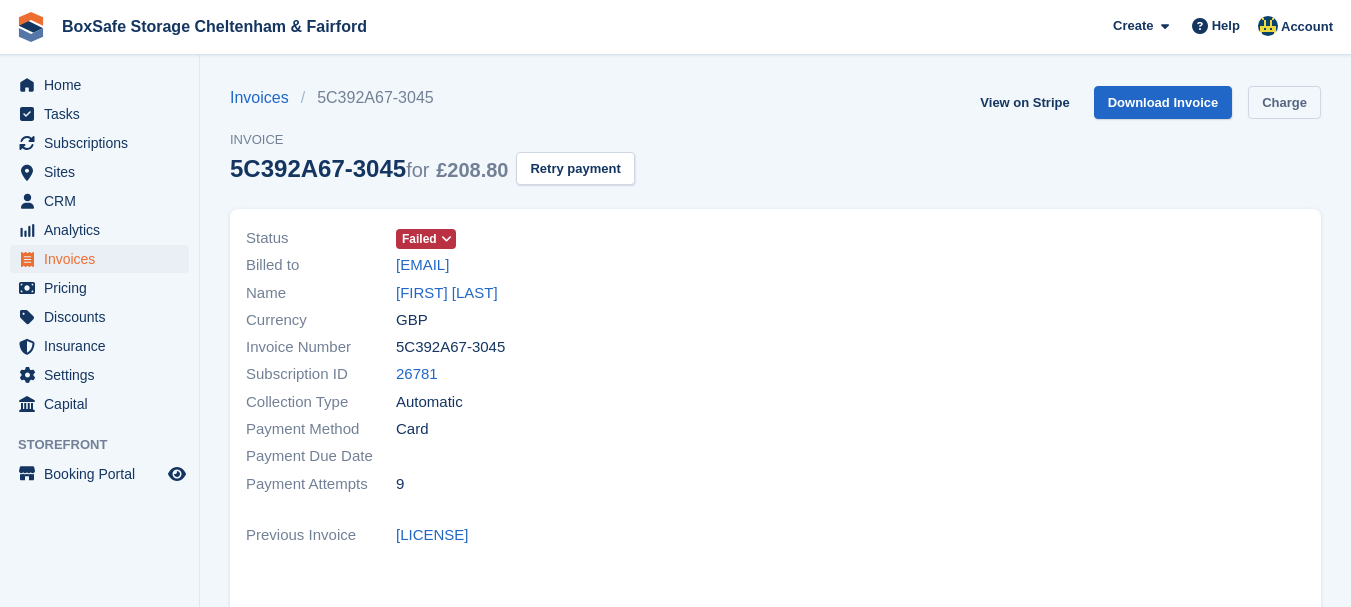 click on "Charge" at bounding box center (1284, 102) 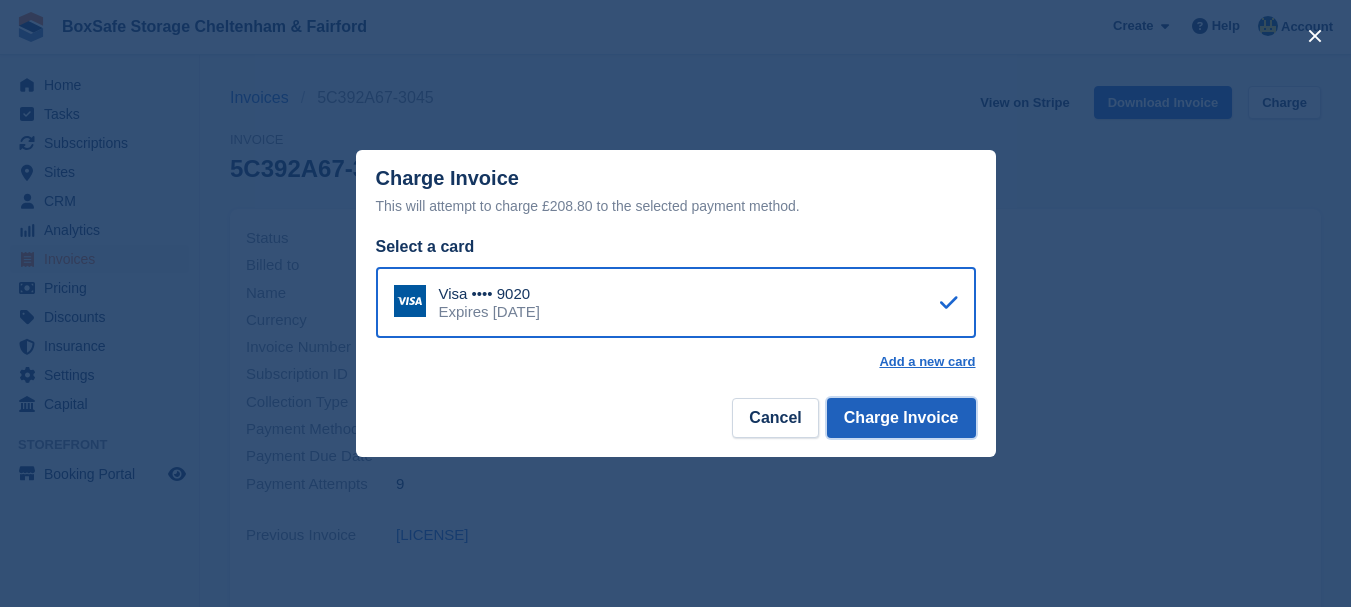 click on "Charge Invoice" at bounding box center [901, 418] 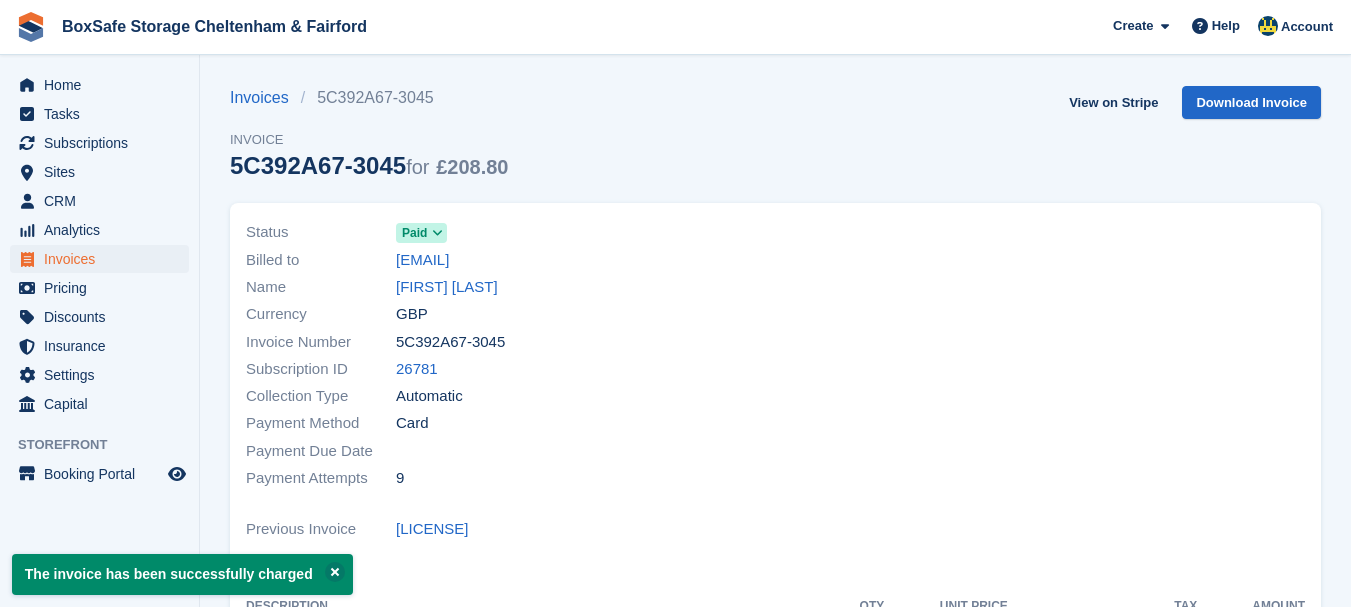 click on "[FIRST] [LAST]
Tasks
Subscriptions
Subscriptions
Subscriptions
Contracts
Price increases
NEW
Contracts
Price increases
NEW
Sites
Sites
Sites
[CITY]
[CITY]" at bounding box center (99, 241) 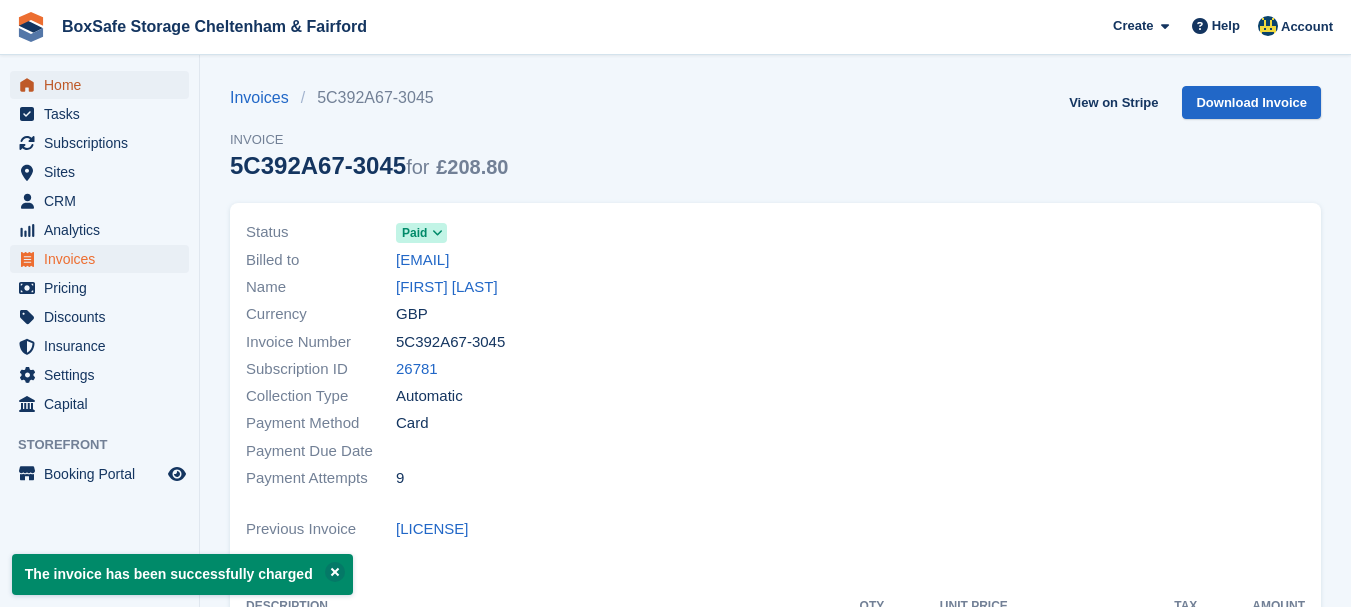 click on "Home" at bounding box center [104, 85] 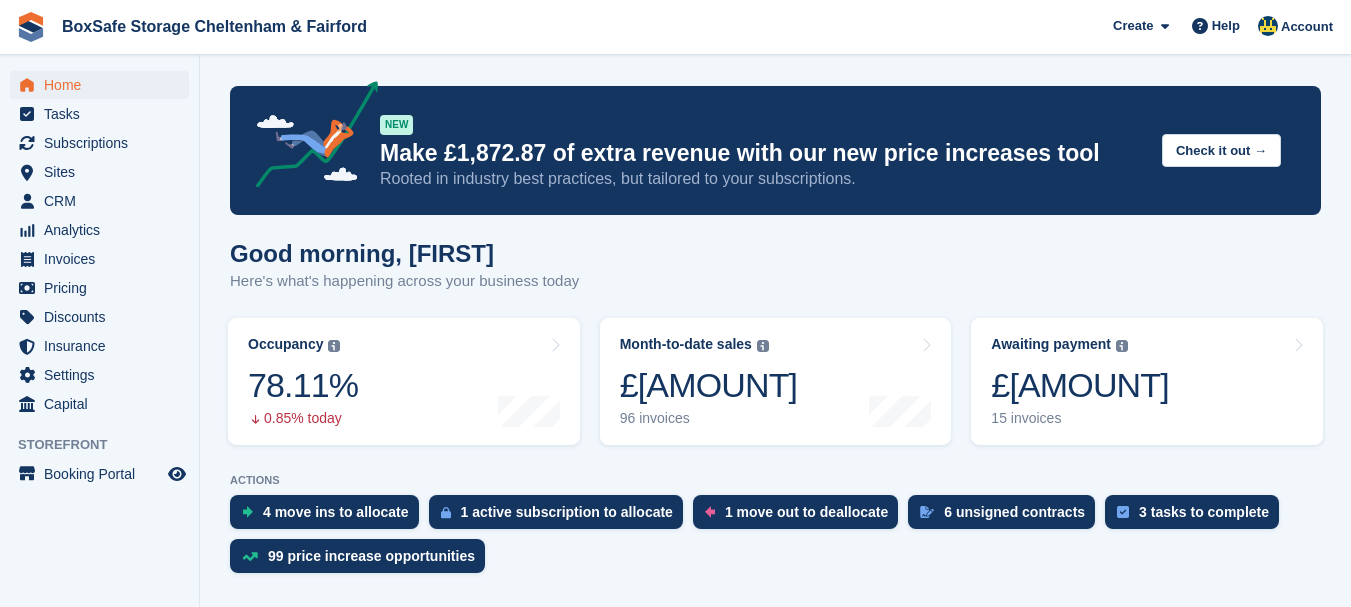 scroll, scrollTop: 0, scrollLeft: 0, axis: both 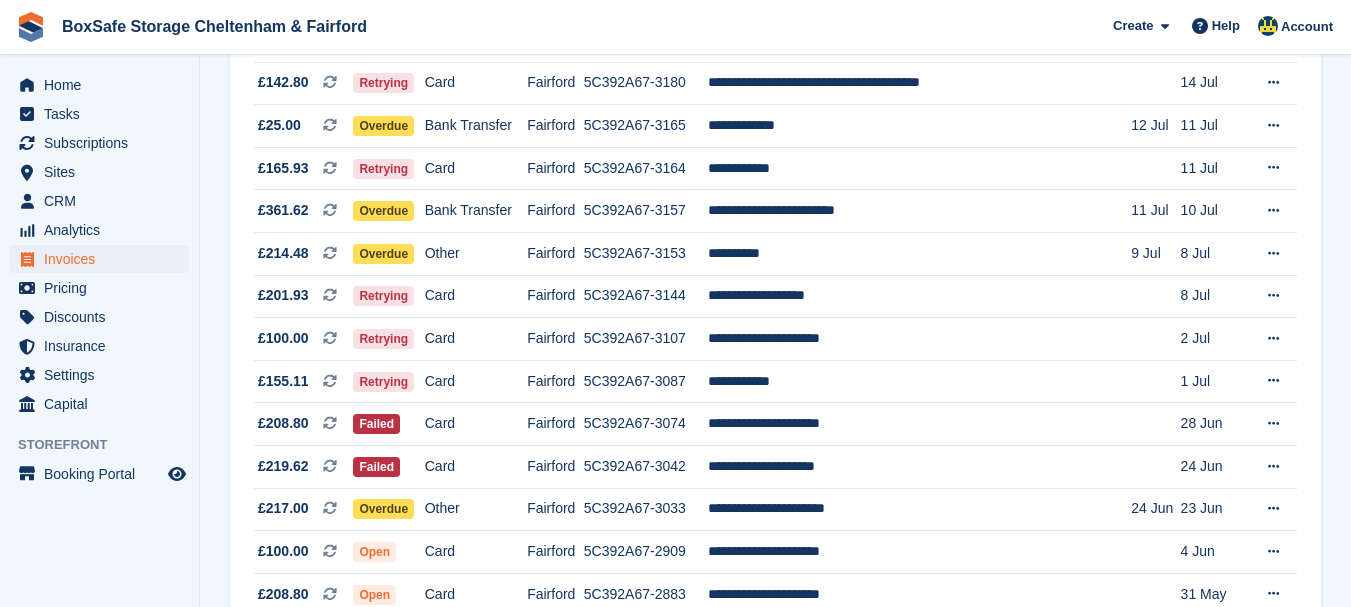 click on "BoxSafe Storage Cheltenham & Fairford
Create
Subscription
Invoice
Contact
Deal
Discount
Page
Help
Chat Support
Submit a support request
Help Center
Get answers to Stora questions" at bounding box center (675, 30) 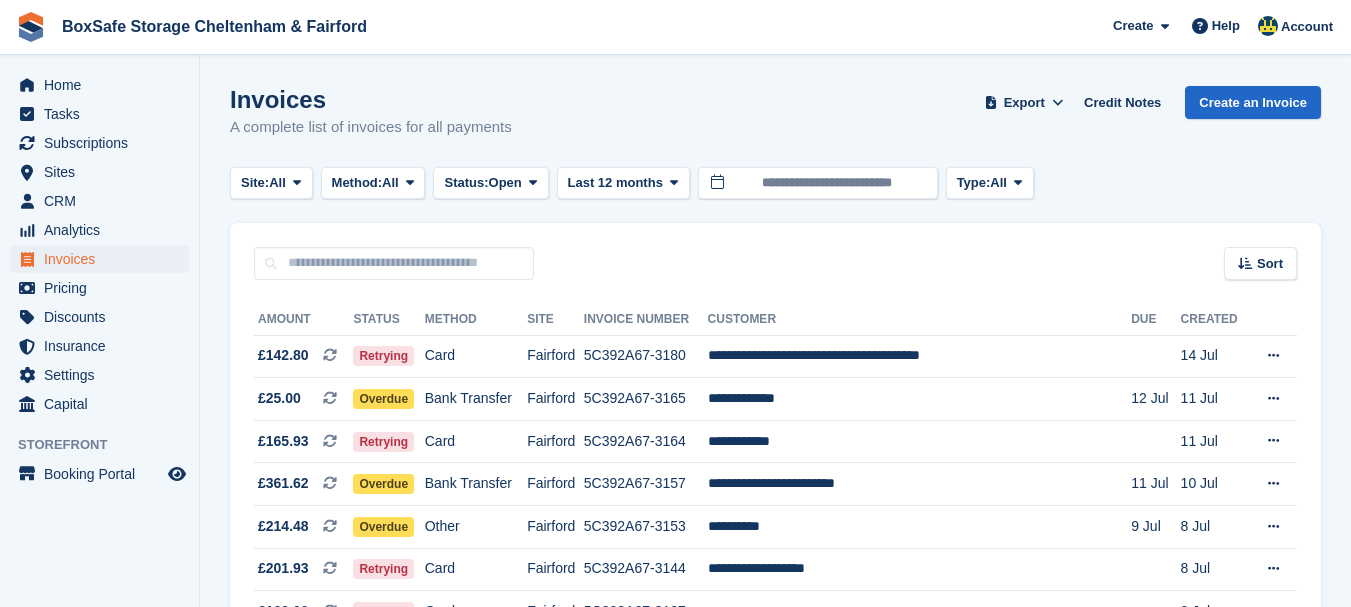 scroll, scrollTop: 0, scrollLeft: 0, axis: both 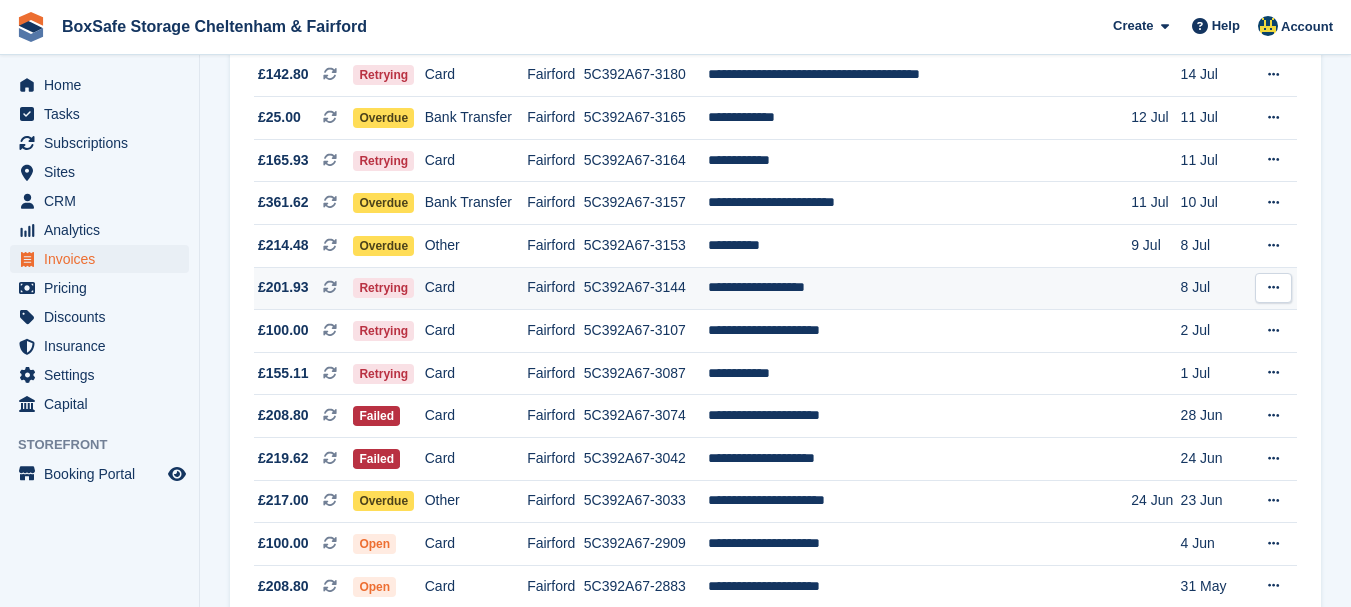 click on "**********" at bounding box center [920, 288] 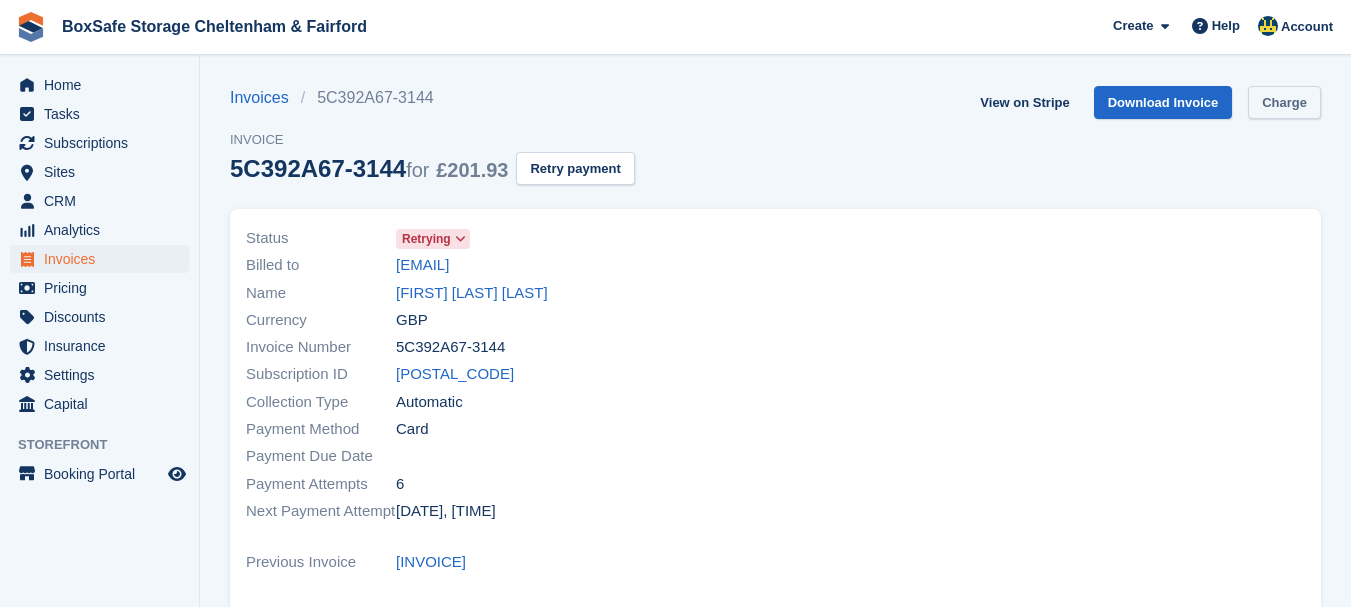 scroll, scrollTop: 0, scrollLeft: 0, axis: both 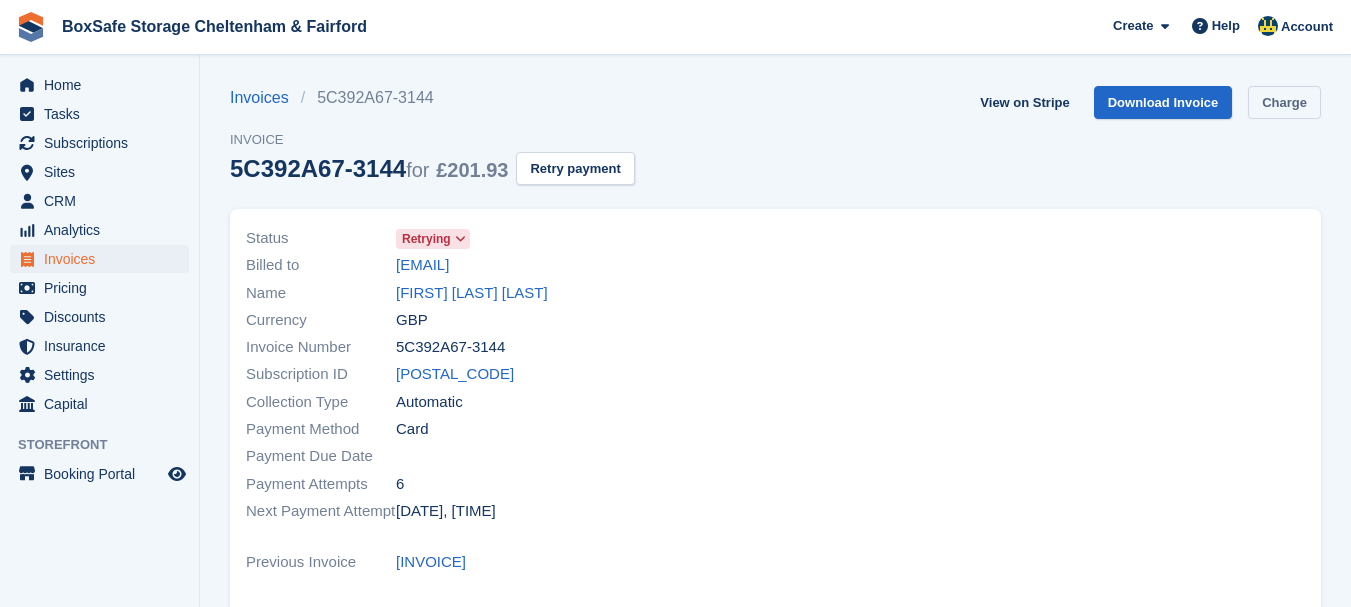 click on "Charge" at bounding box center [1284, 102] 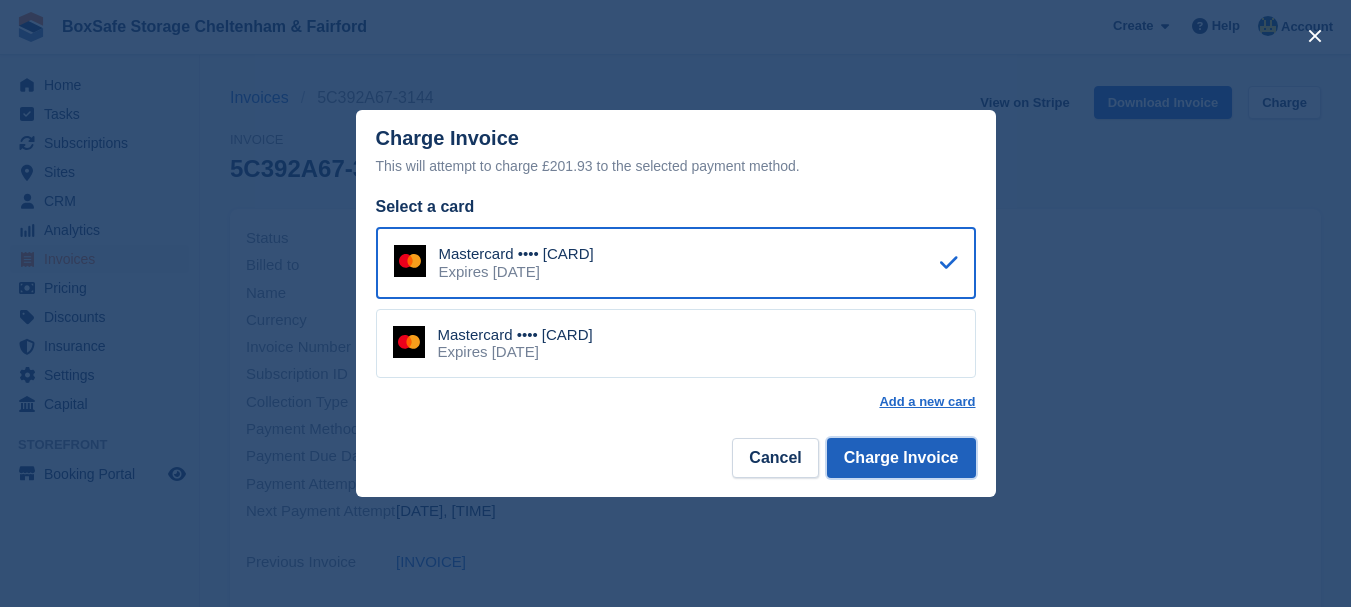 click on "Charge Invoice" at bounding box center [901, 458] 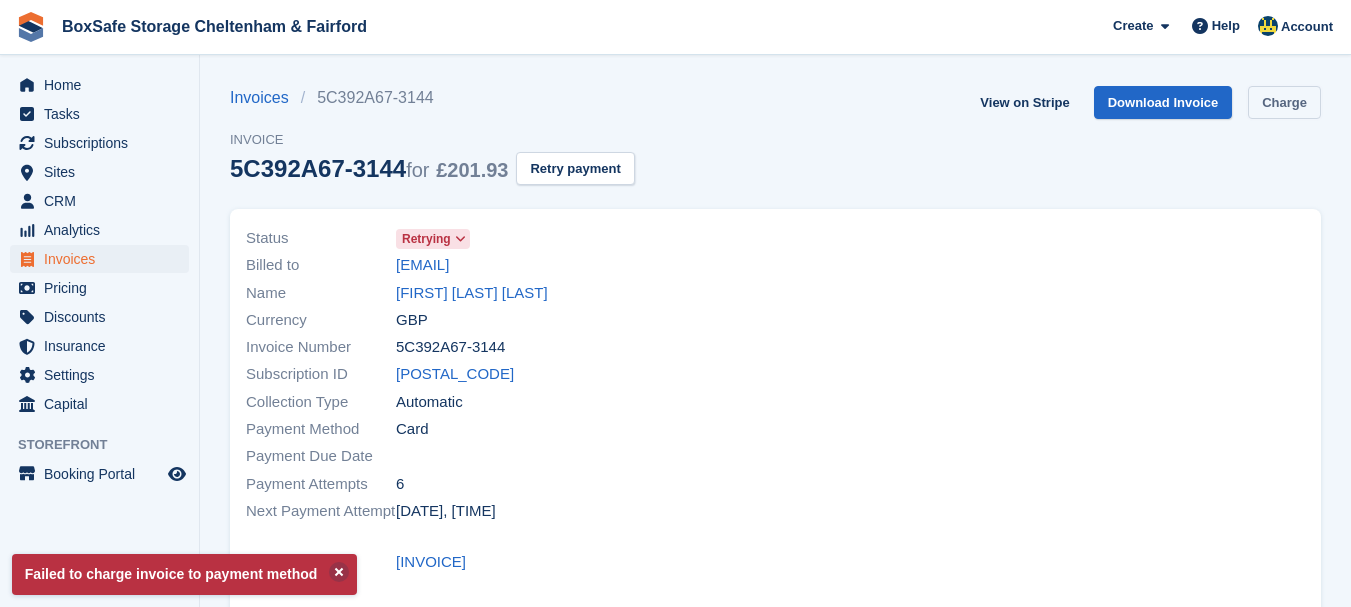 click on "Charge" at bounding box center (1284, 102) 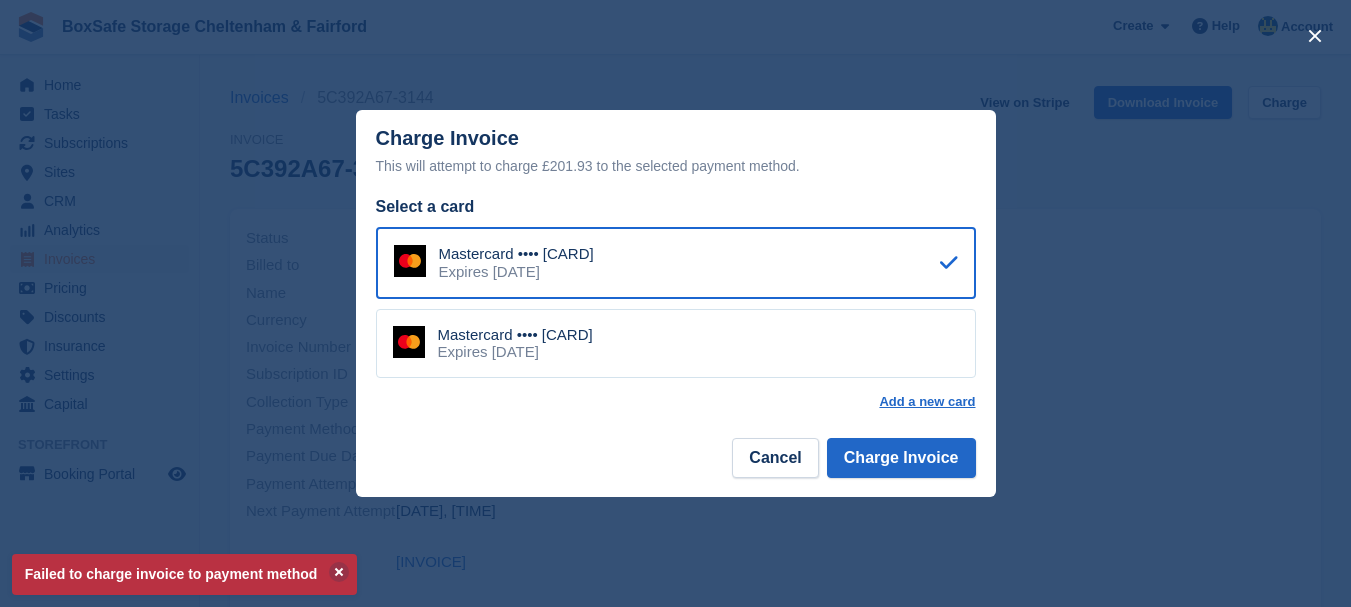 click on "Mastercard •••• 3688
Expires December 2028" at bounding box center [676, 344] 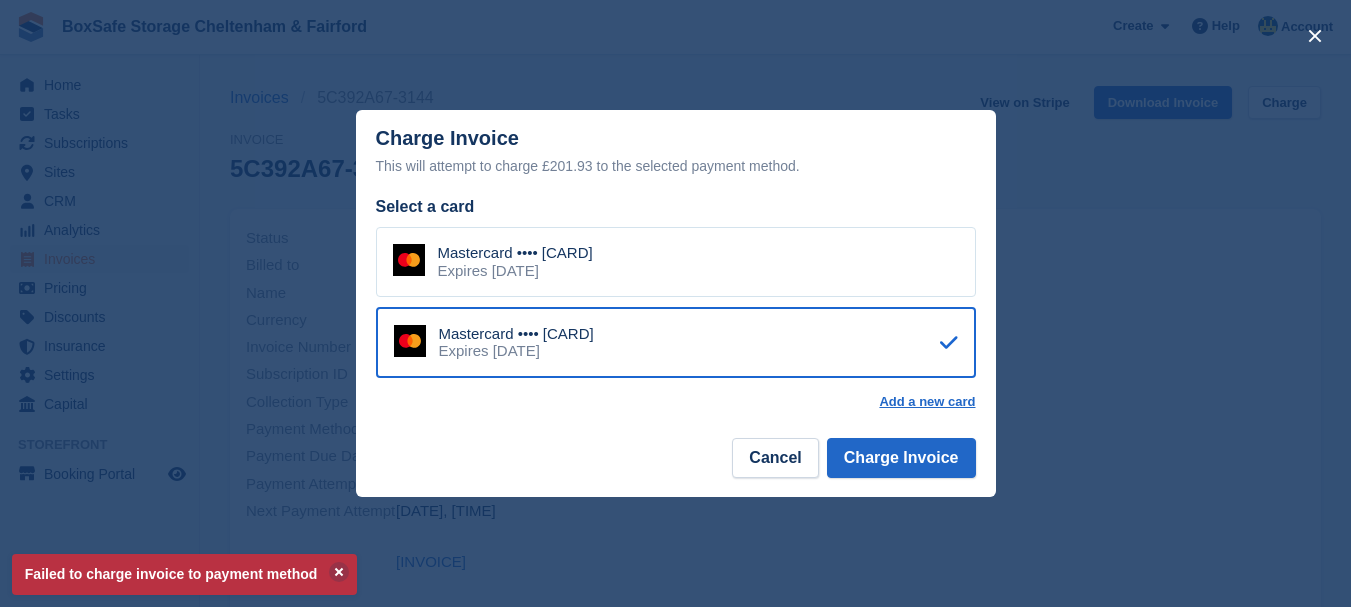 click on "Cancel
Charge Invoice" at bounding box center (676, 465) 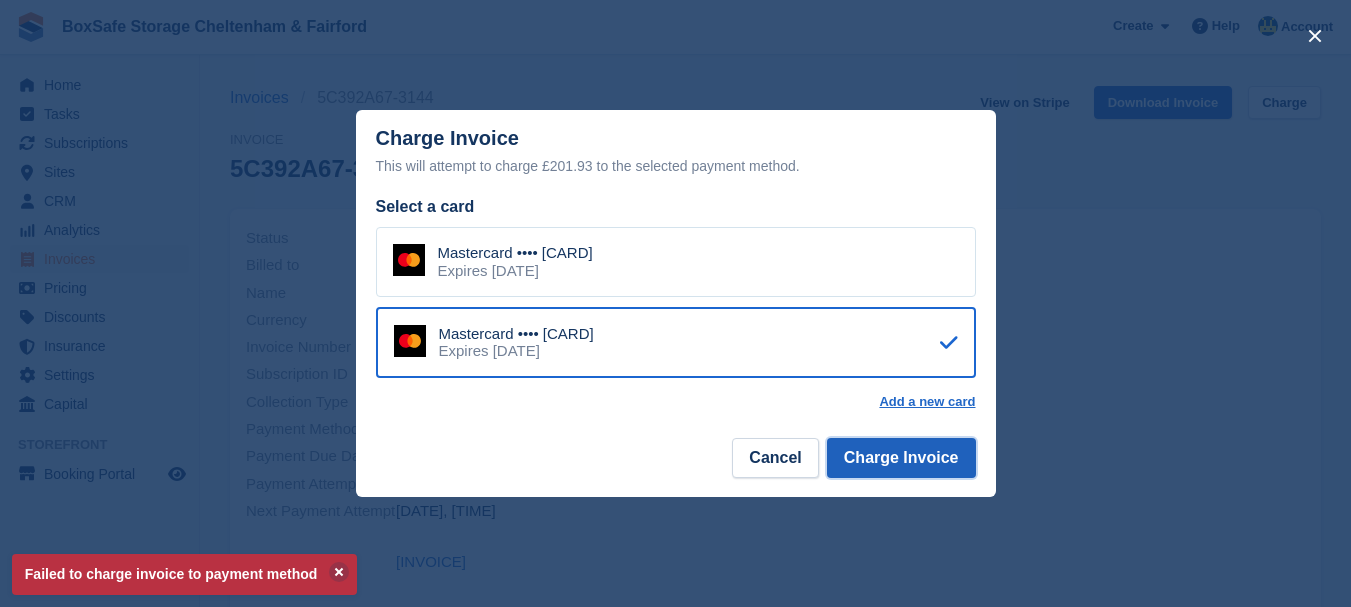 click on "Charge Invoice" at bounding box center (901, 458) 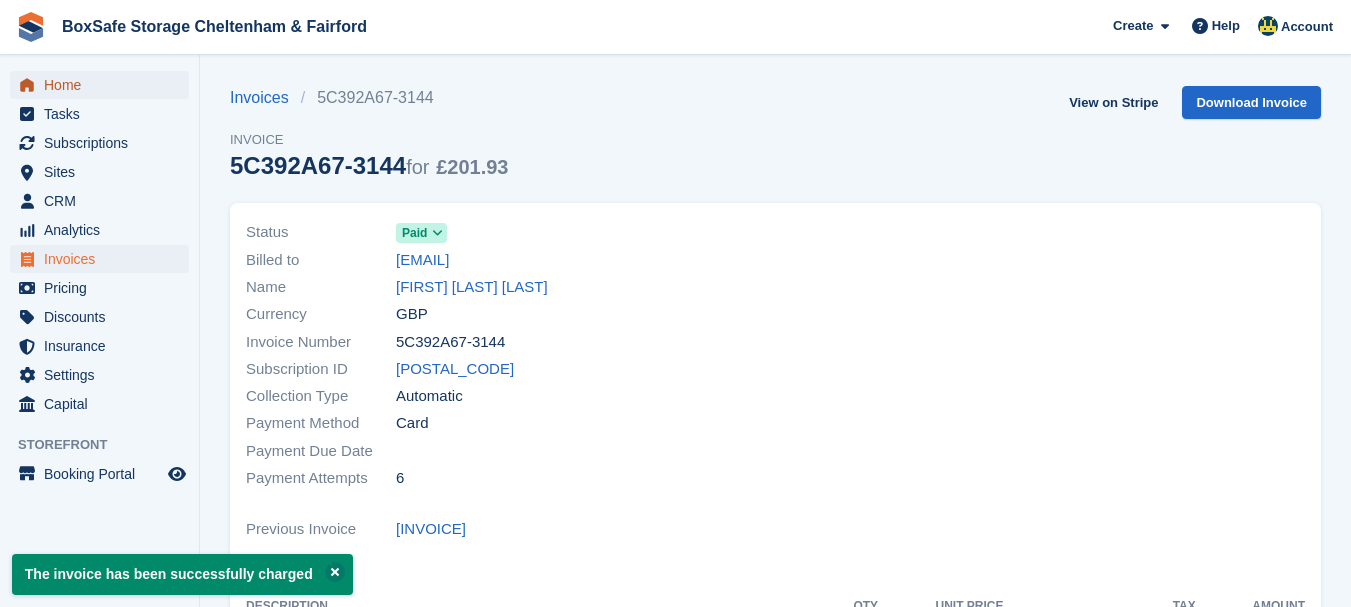 click on "Home" at bounding box center (104, 85) 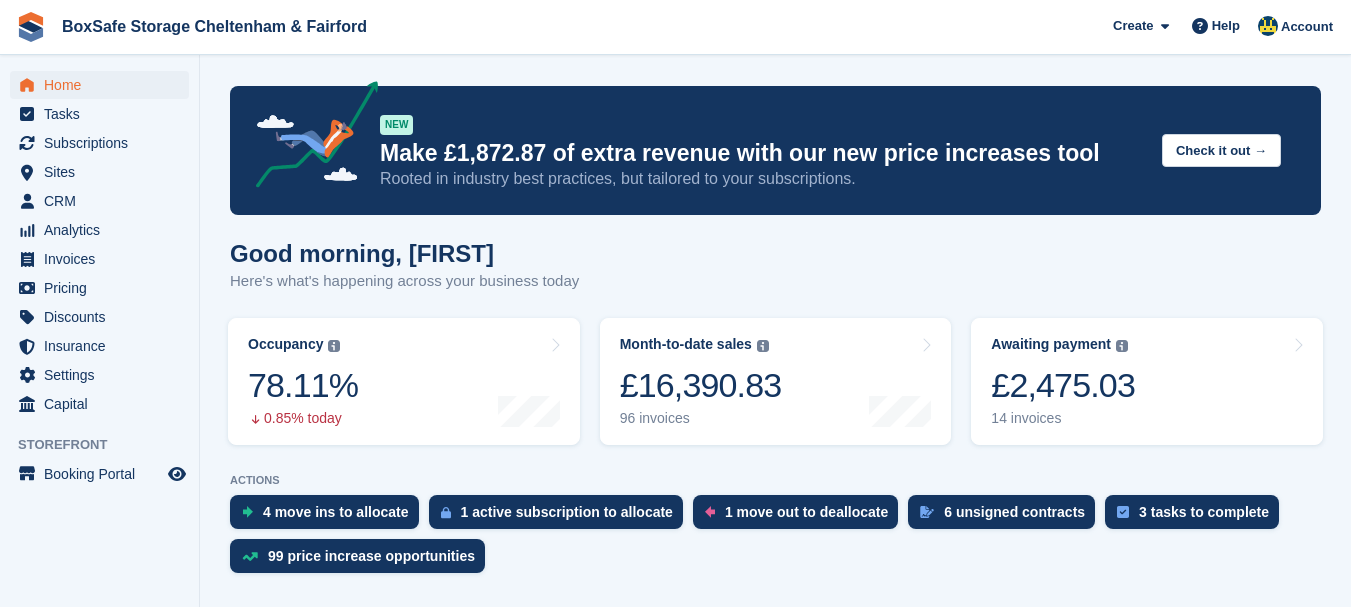 scroll, scrollTop: 0, scrollLeft: 0, axis: both 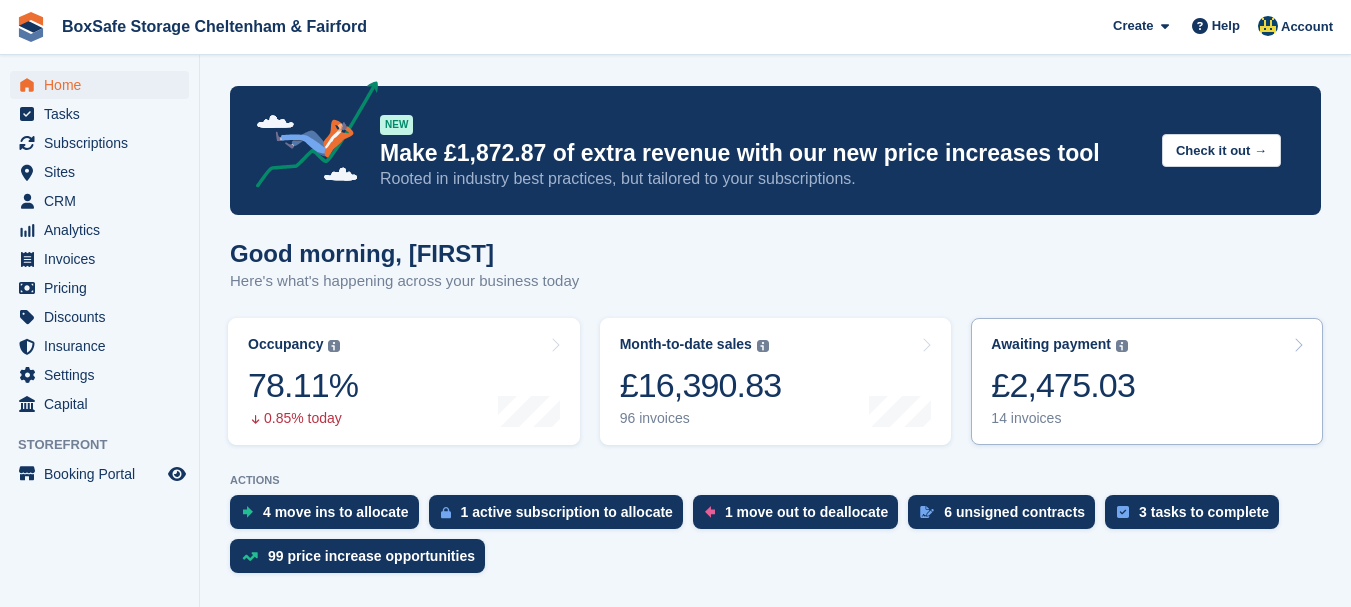 click on "£2,475.03" at bounding box center (1063, 385) 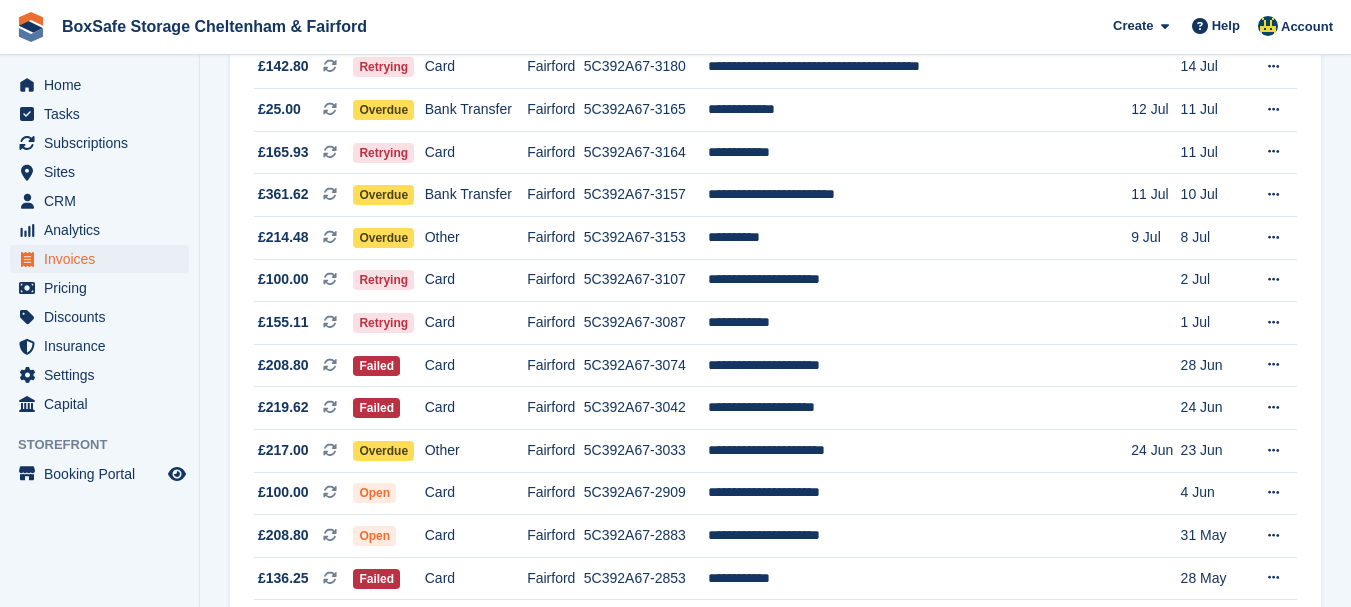 scroll, scrollTop: 292, scrollLeft: 0, axis: vertical 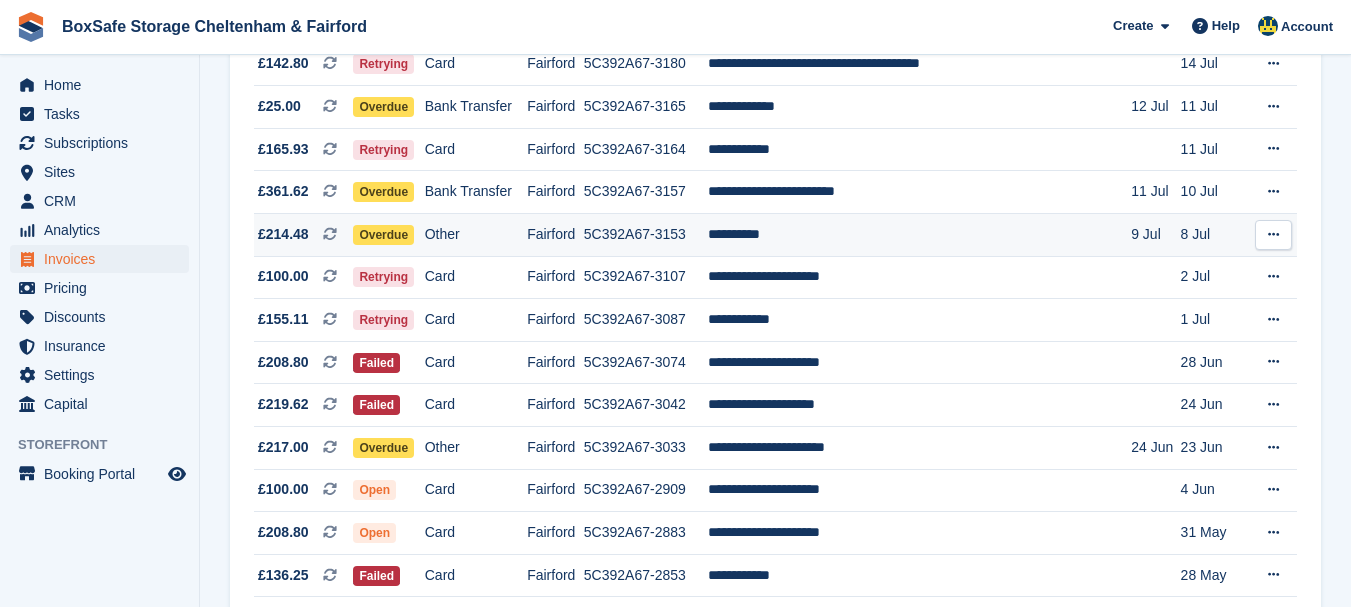 click on "**********" at bounding box center (920, 235) 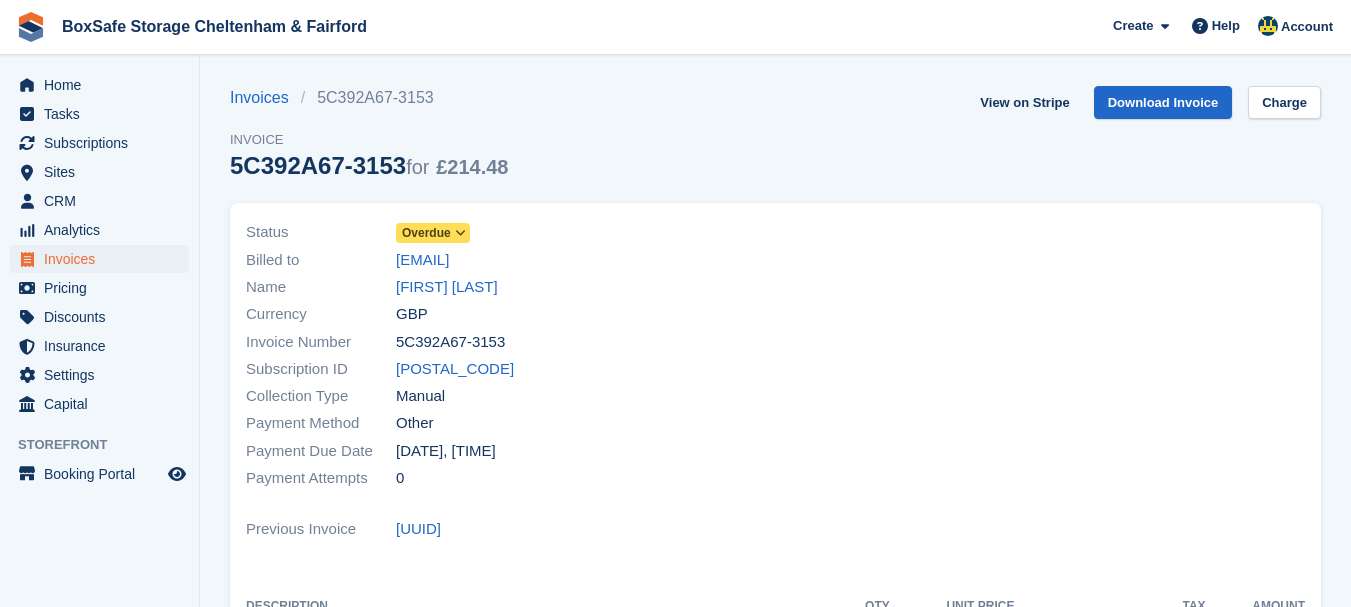 scroll, scrollTop: 0, scrollLeft: 0, axis: both 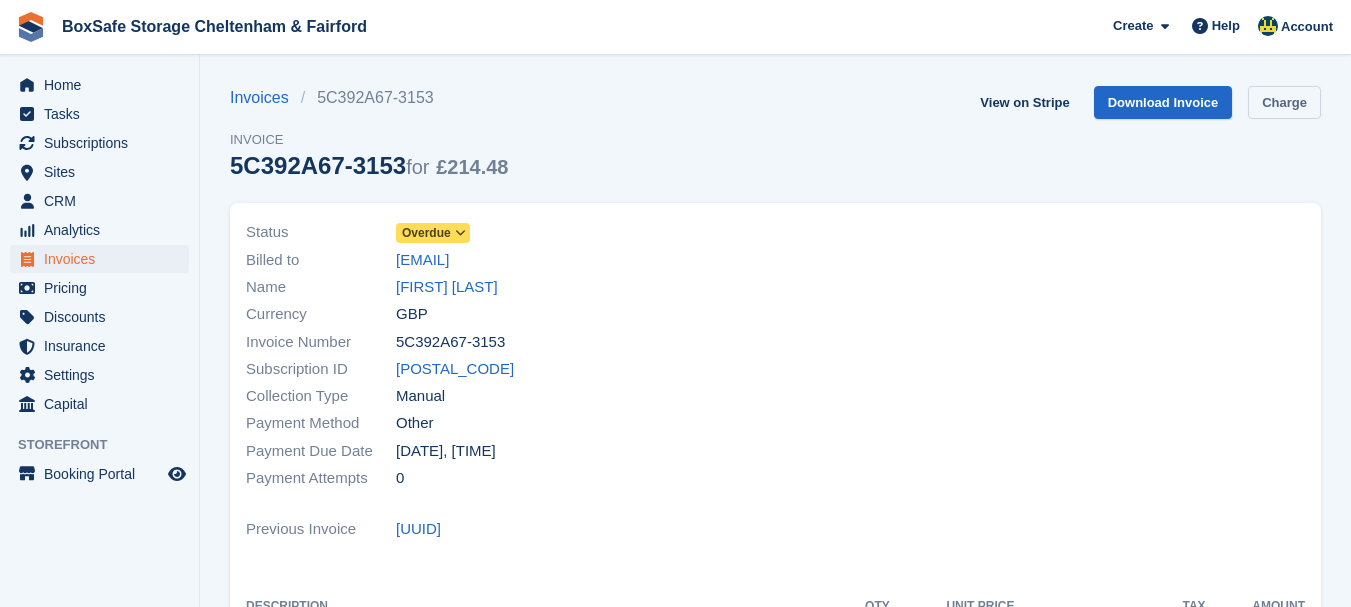 click on "Charge" at bounding box center (1284, 102) 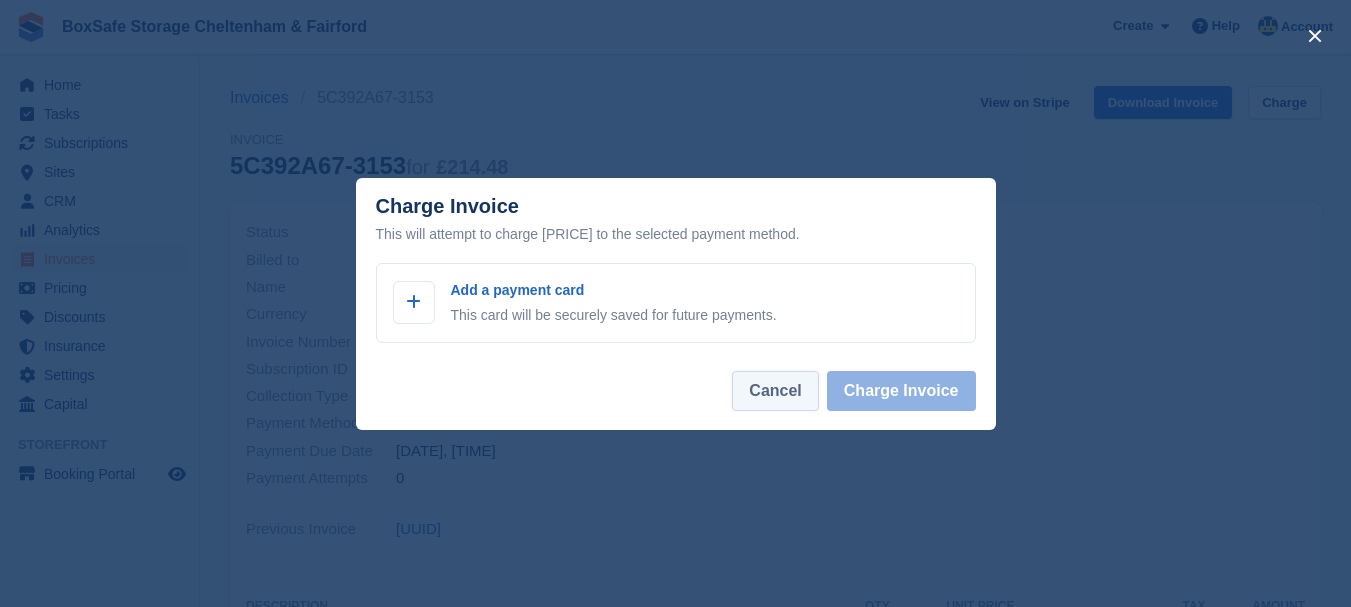 click on "Cancel" at bounding box center [775, 391] 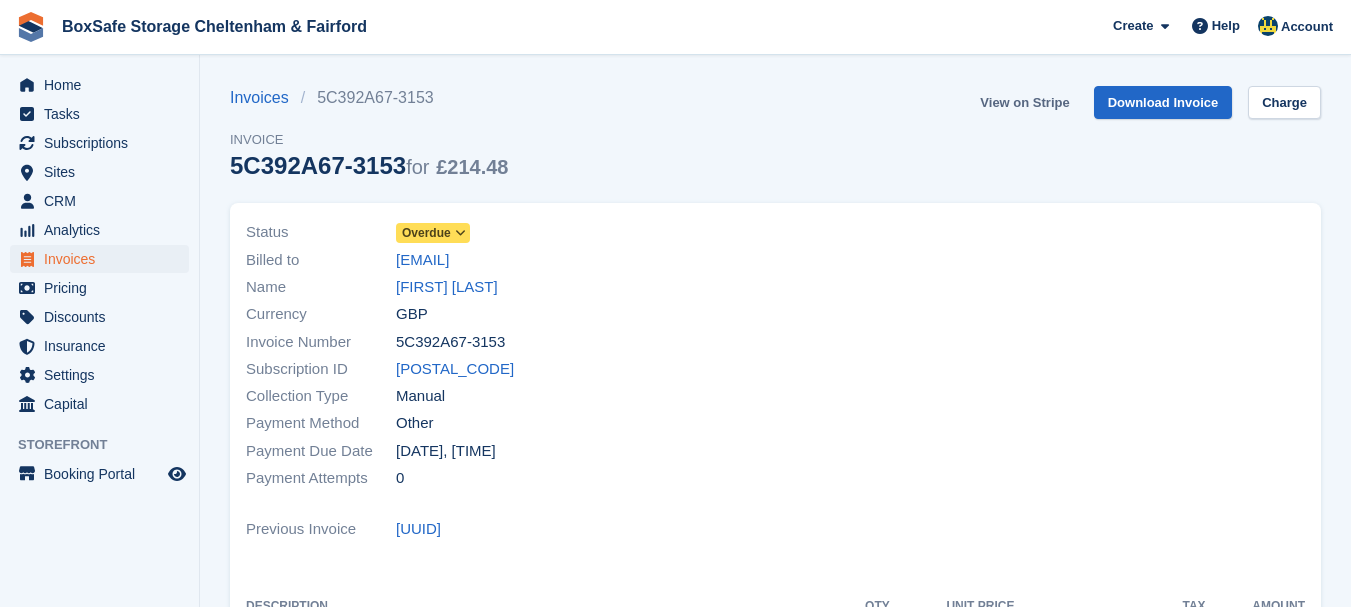 click on "View on Stripe" at bounding box center [1024, 102] 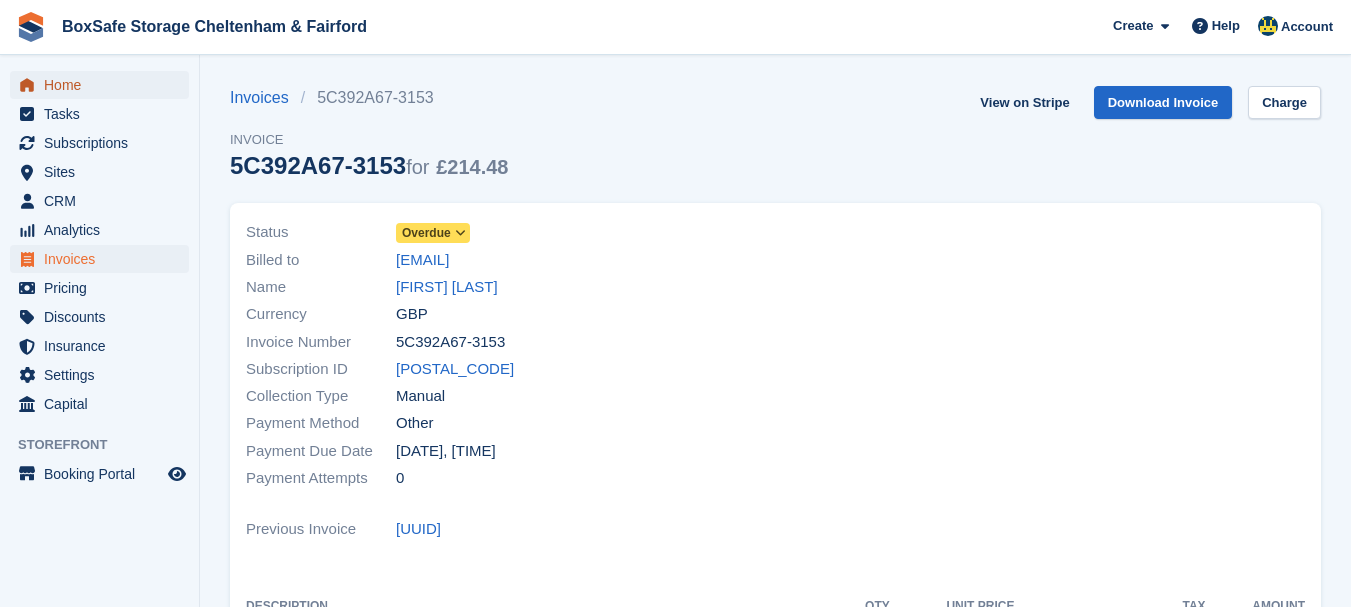 click on "Home" at bounding box center (104, 85) 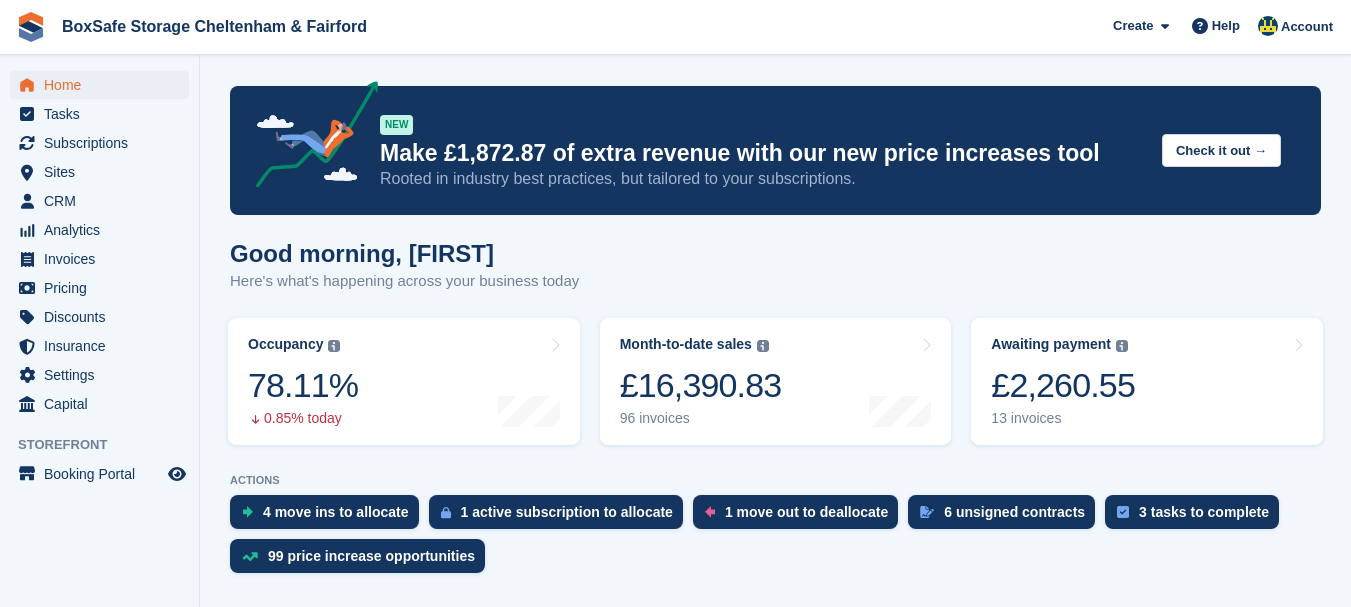 scroll, scrollTop: 0, scrollLeft: 0, axis: both 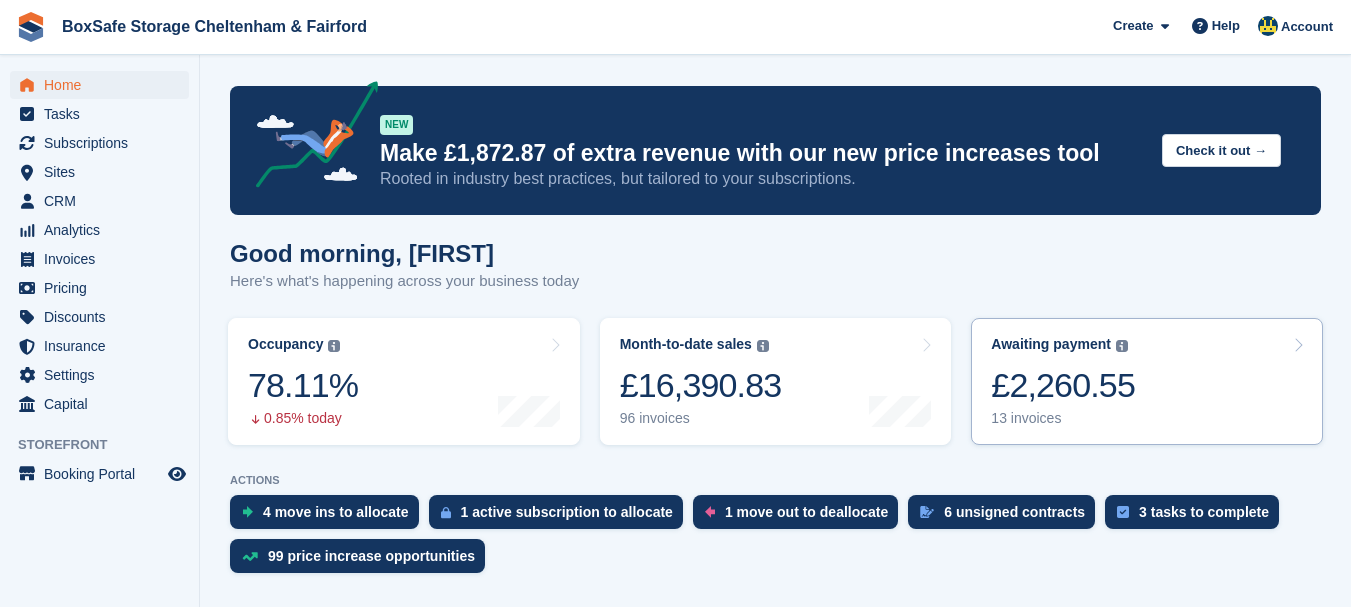 drag, startPoint x: 1039, startPoint y: 381, endPoint x: 1023, endPoint y: 365, distance: 22.627417 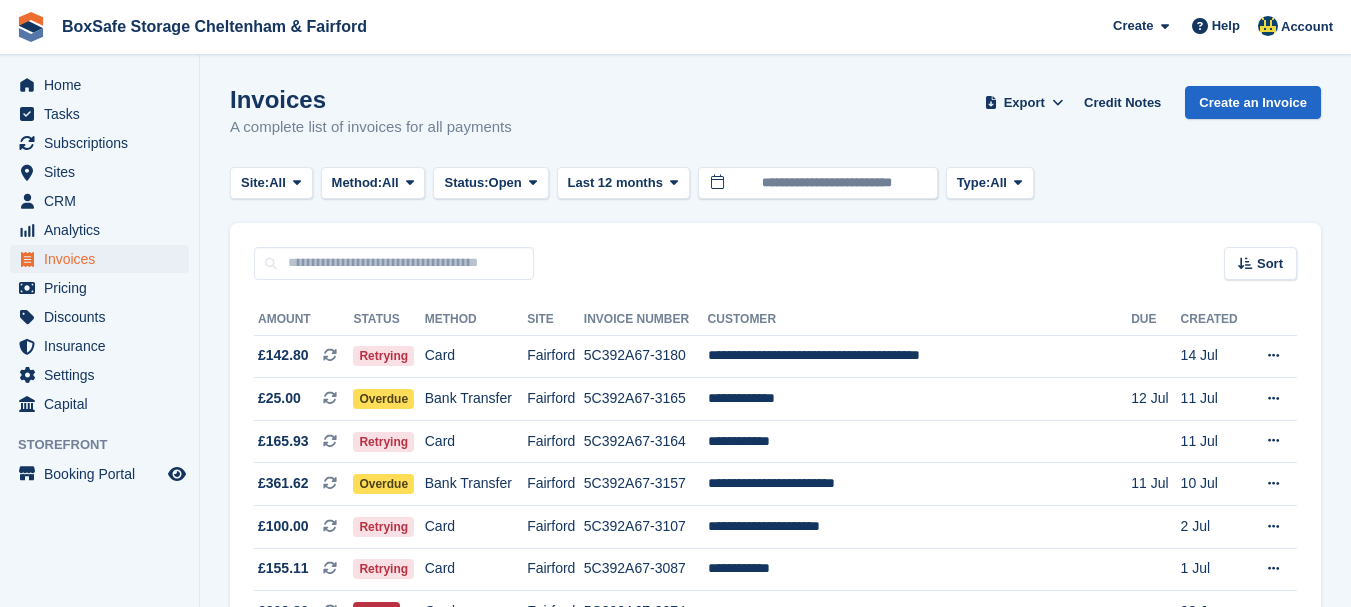 scroll, scrollTop: 0, scrollLeft: 0, axis: both 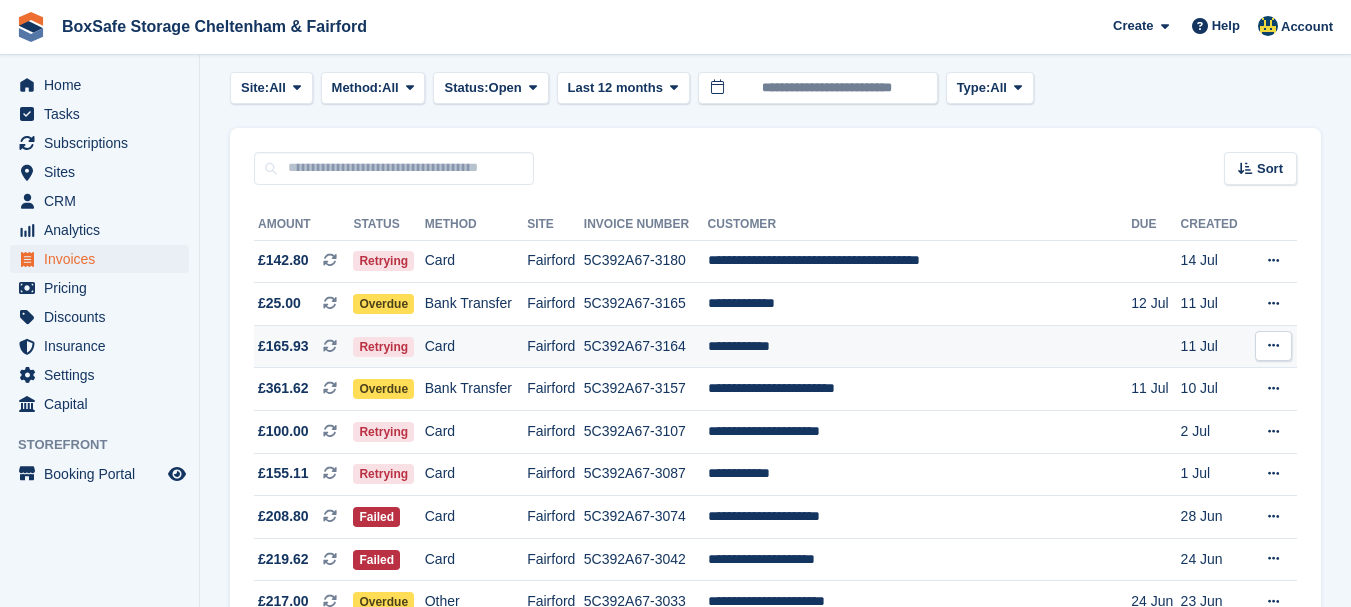 click on "**********" at bounding box center (920, 346) 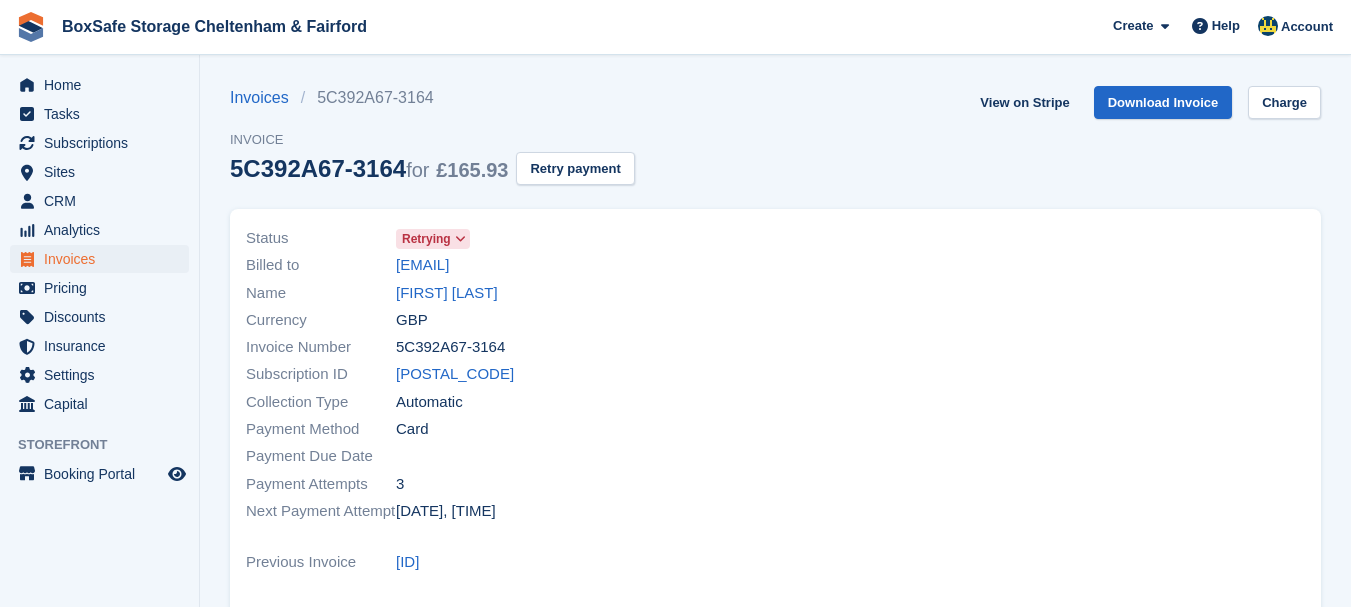 scroll, scrollTop: 0, scrollLeft: 0, axis: both 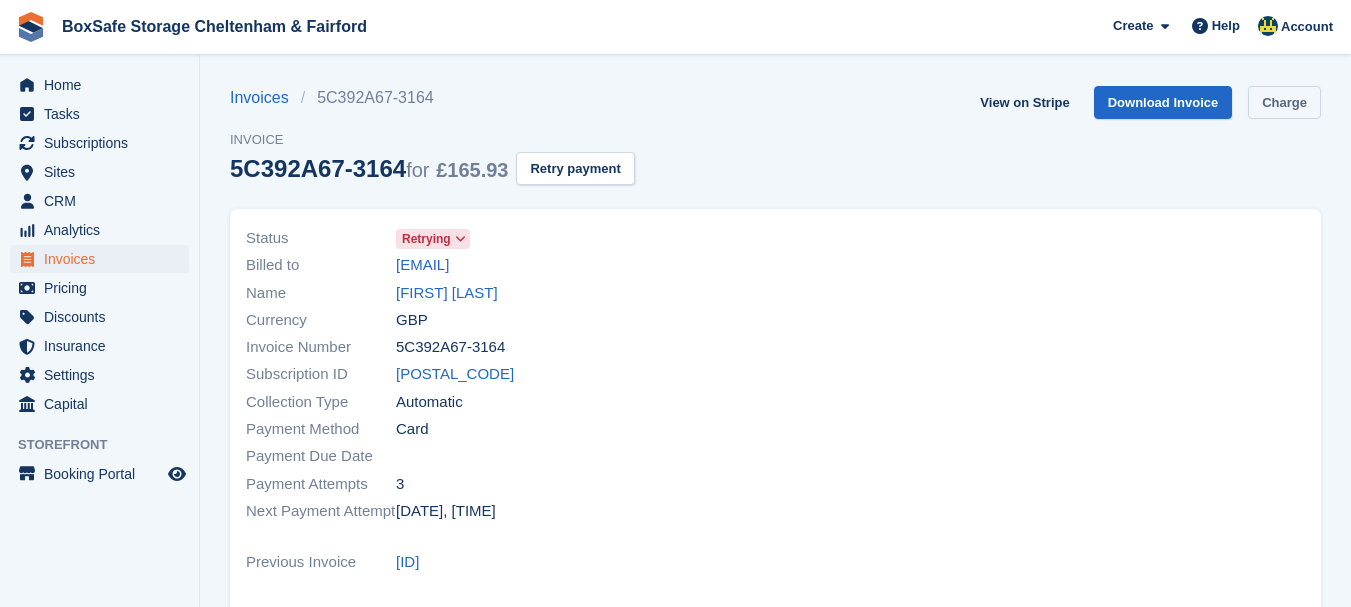 click on "Charge" at bounding box center (1284, 102) 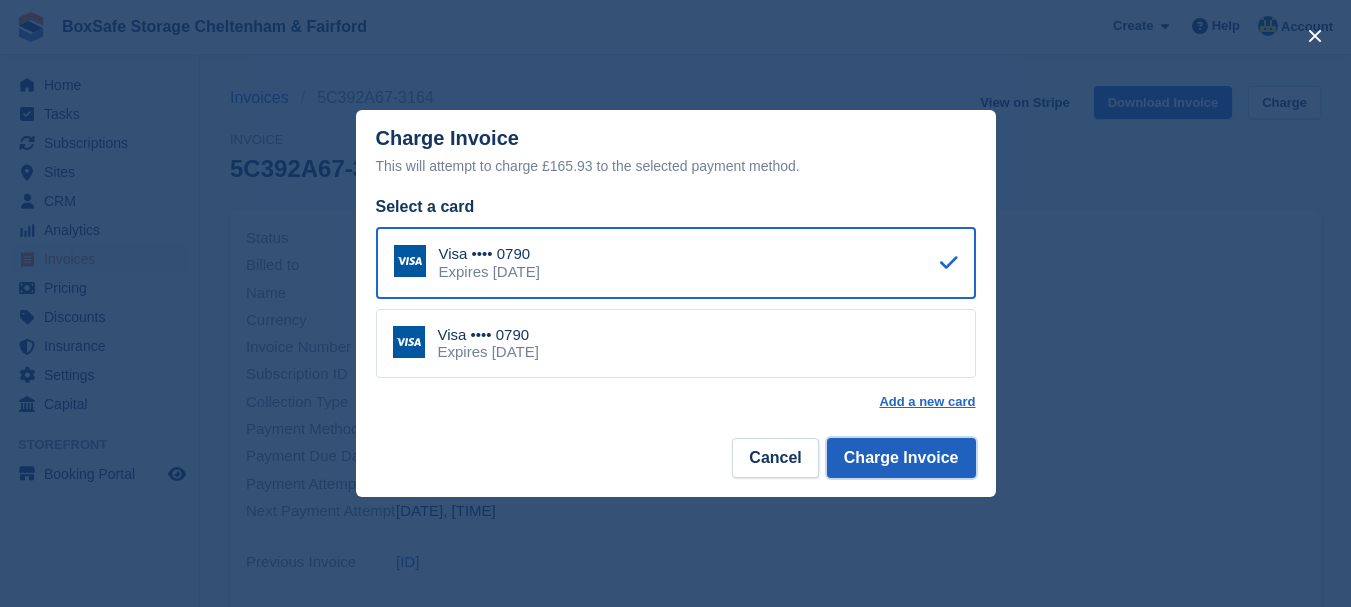 click on "Charge Invoice" at bounding box center [901, 458] 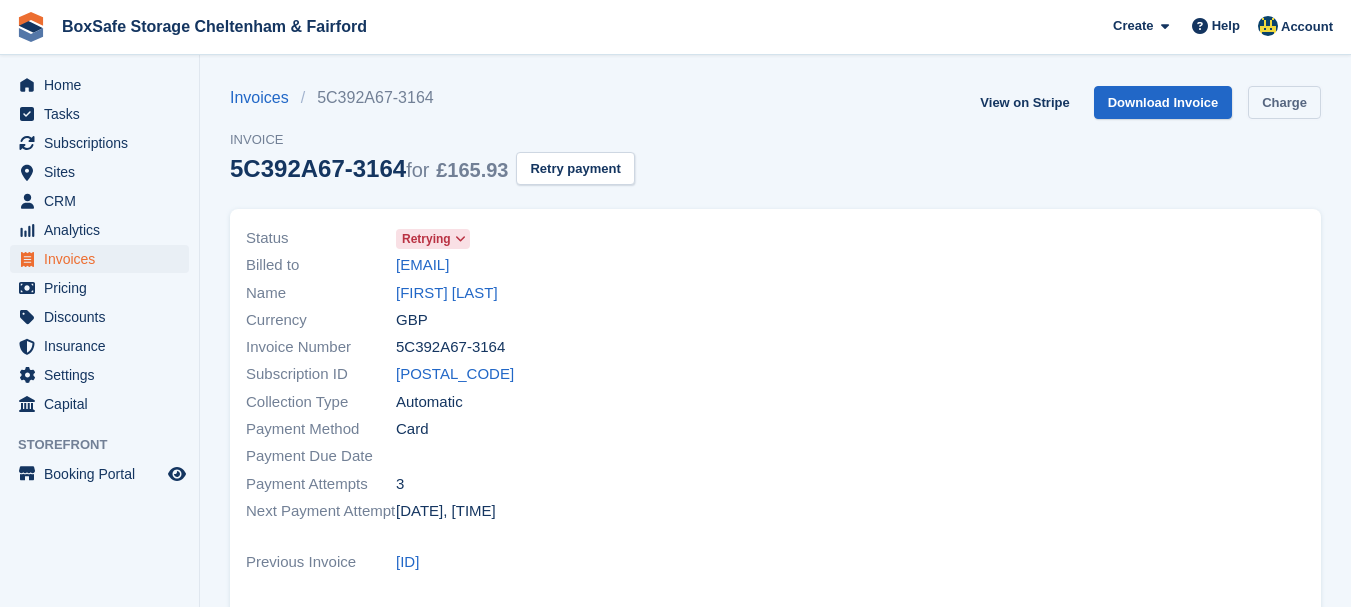click on "Charge" at bounding box center [1284, 102] 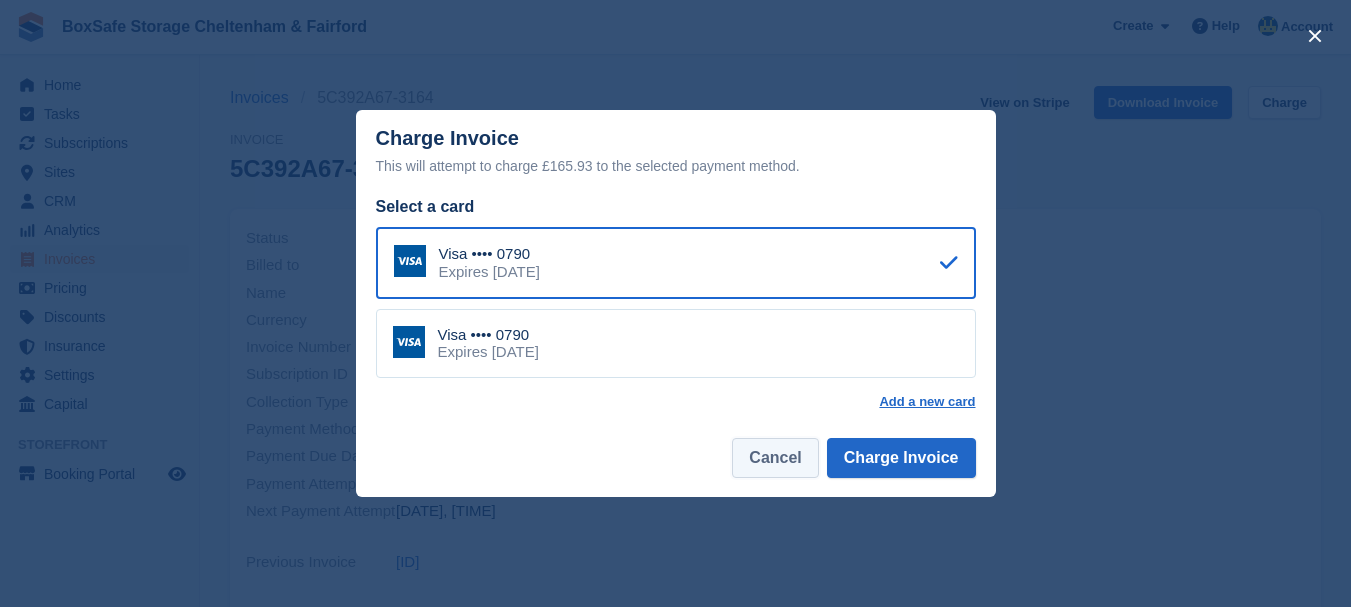 click on "Cancel" at bounding box center [775, 458] 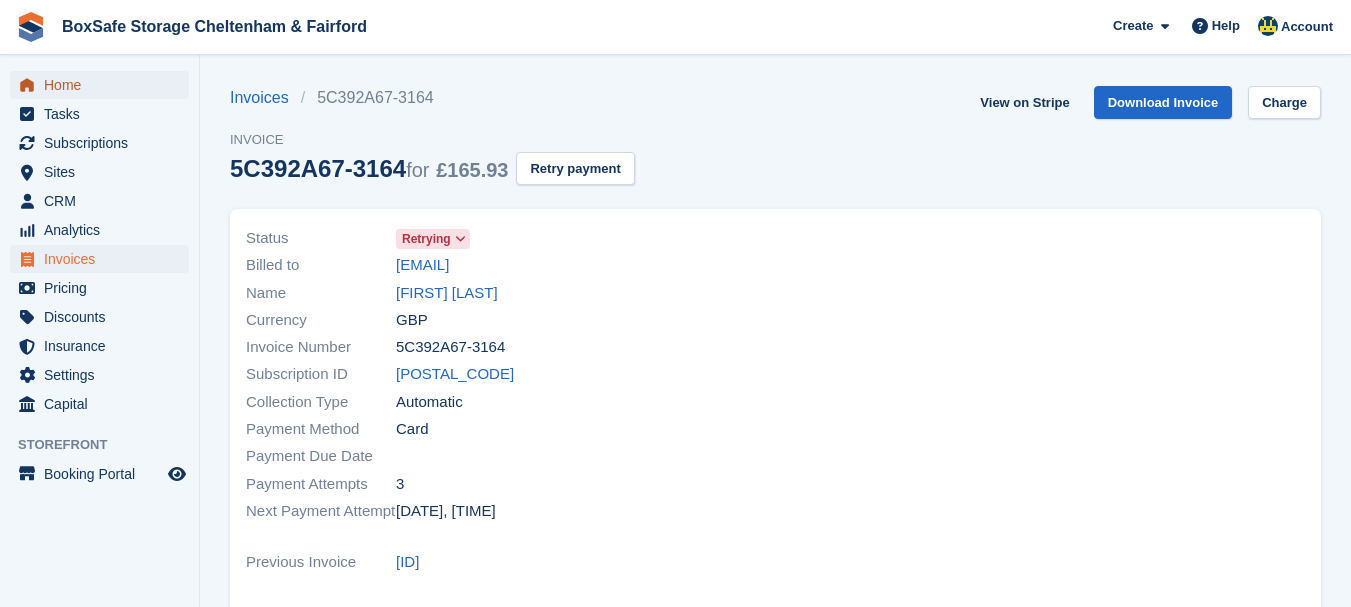 click on "Home" at bounding box center [104, 85] 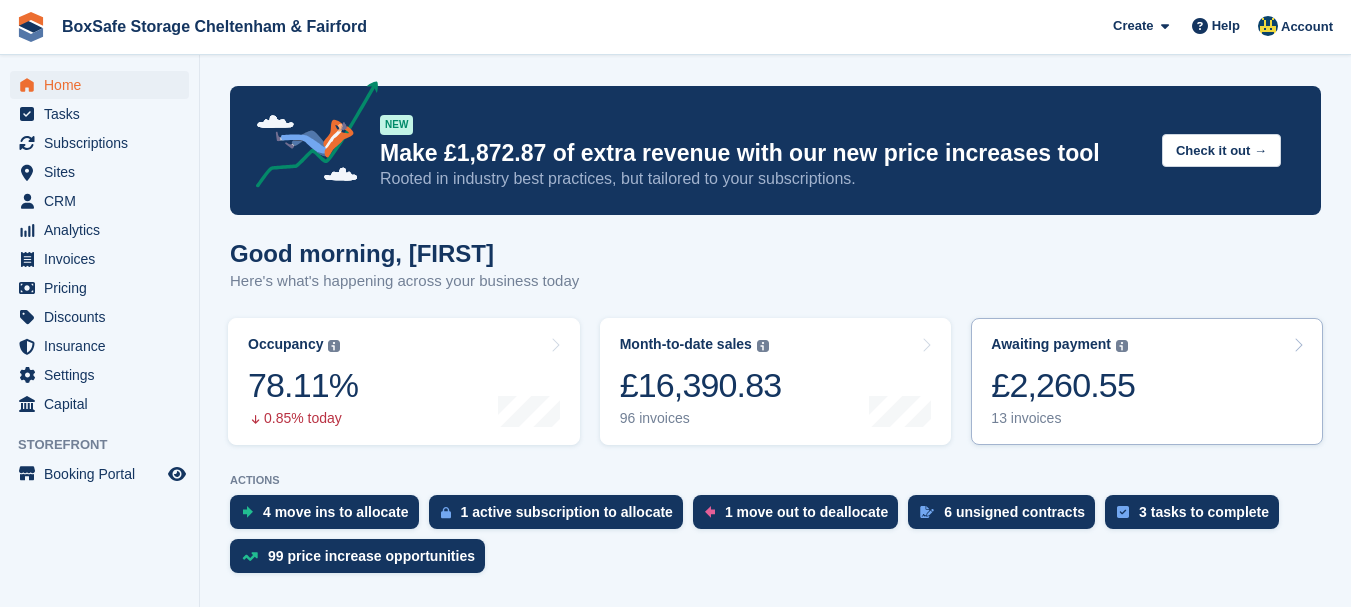 scroll, scrollTop: 0, scrollLeft: 0, axis: both 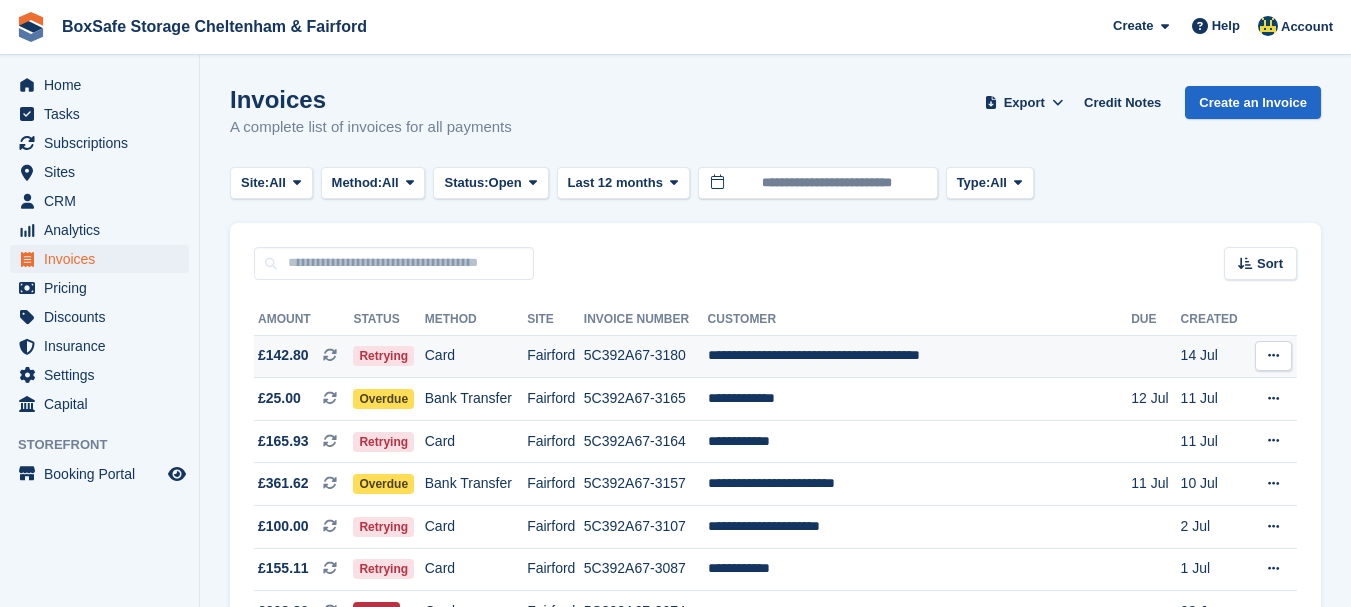 click on "**********" at bounding box center [920, 356] 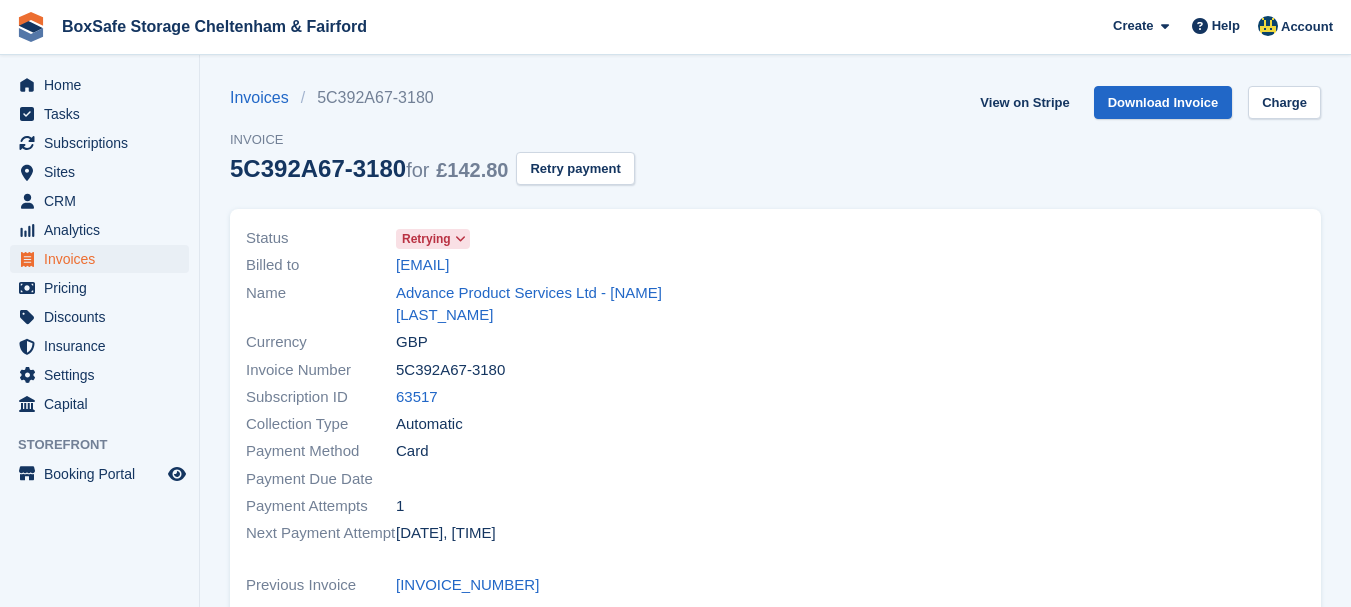 scroll, scrollTop: 0, scrollLeft: 0, axis: both 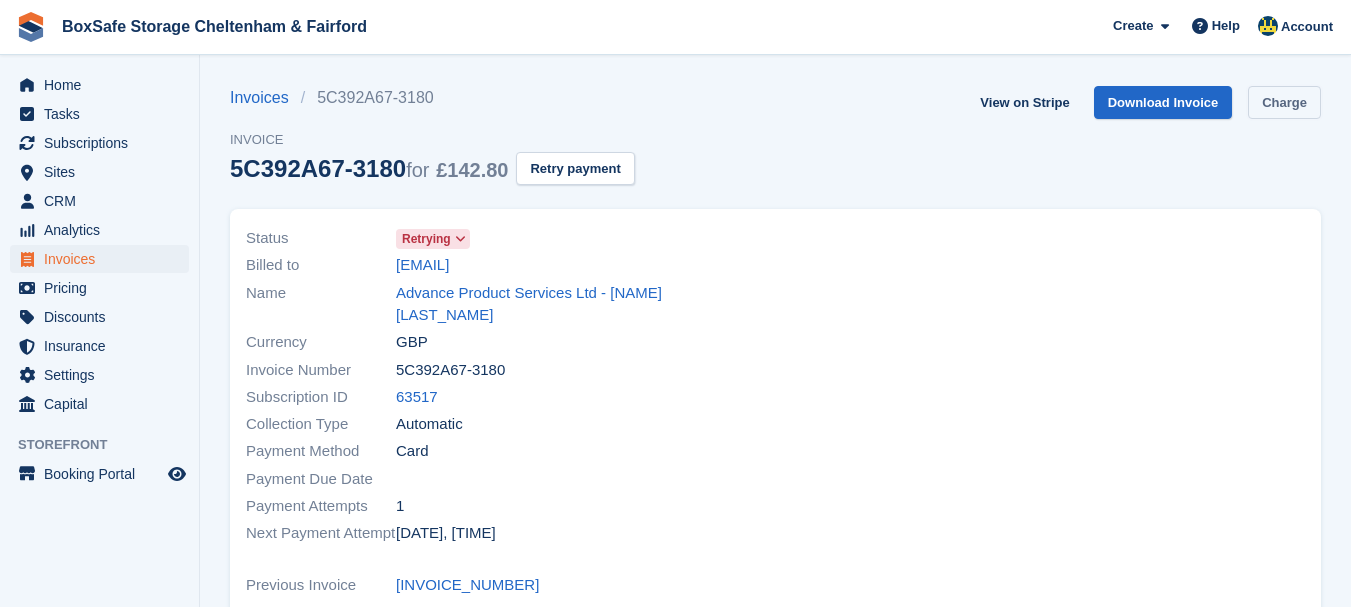 click on "Charge" at bounding box center [1284, 102] 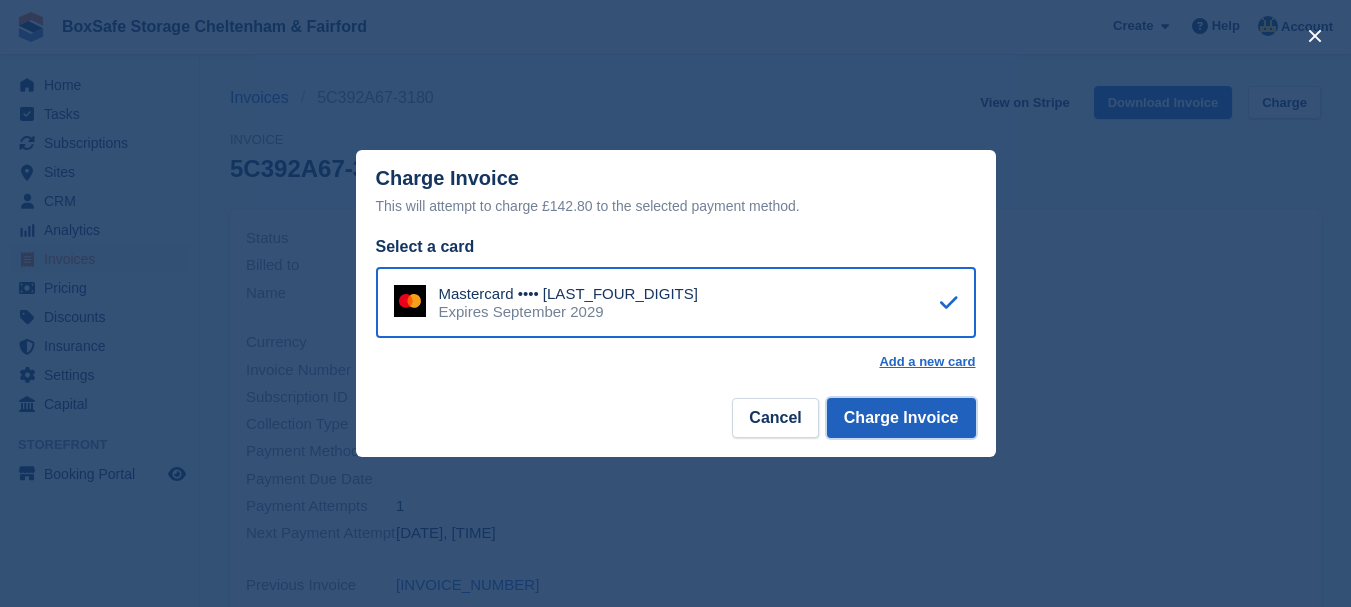 click on "Charge Invoice" at bounding box center (901, 418) 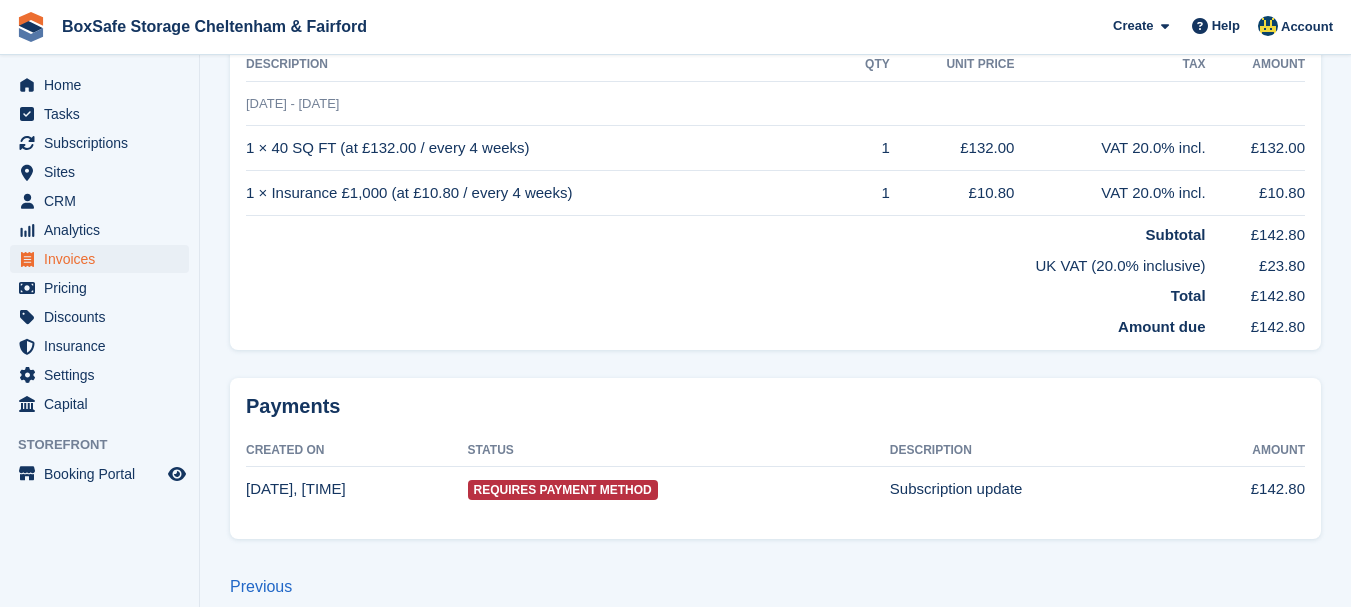 scroll, scrollTop: 0, scrollLeft: 0, axis: both 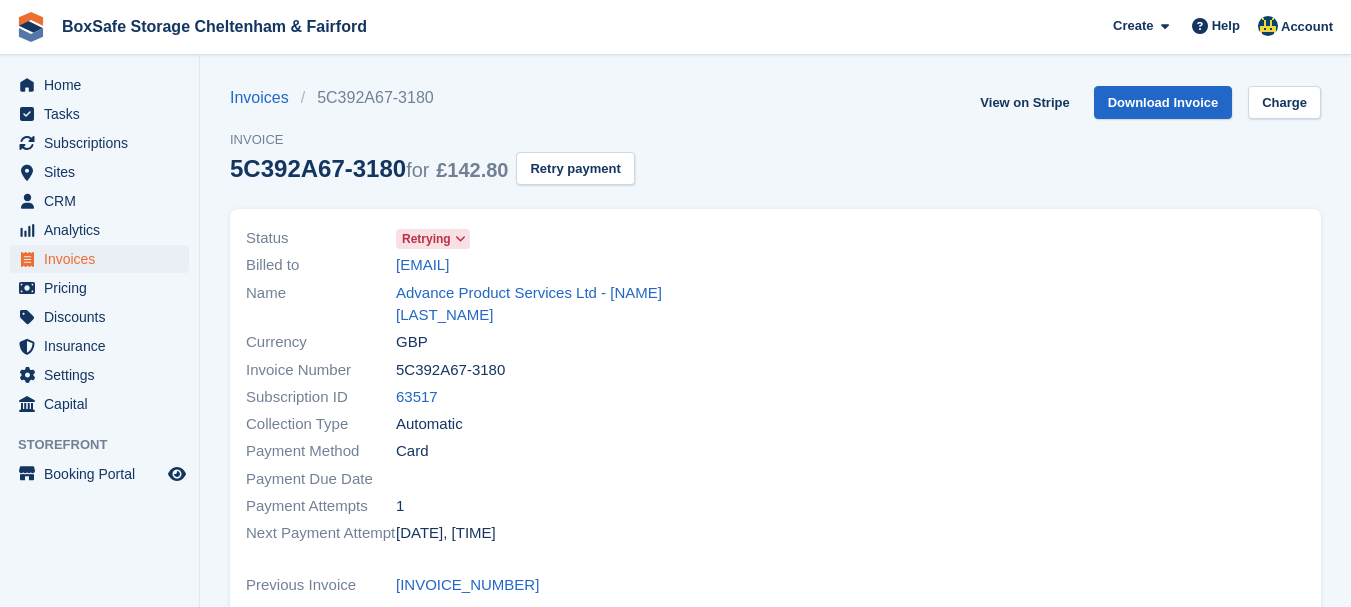 click on "Home
Tasks
Subscriptions
Subscriptions
Subscriptions
Contracts
Price increases
NEW
Contracts
Price increases
NEW
Sites
Sites
Sites
Fairford
Cheltenham" at bounding box center (99, 241) 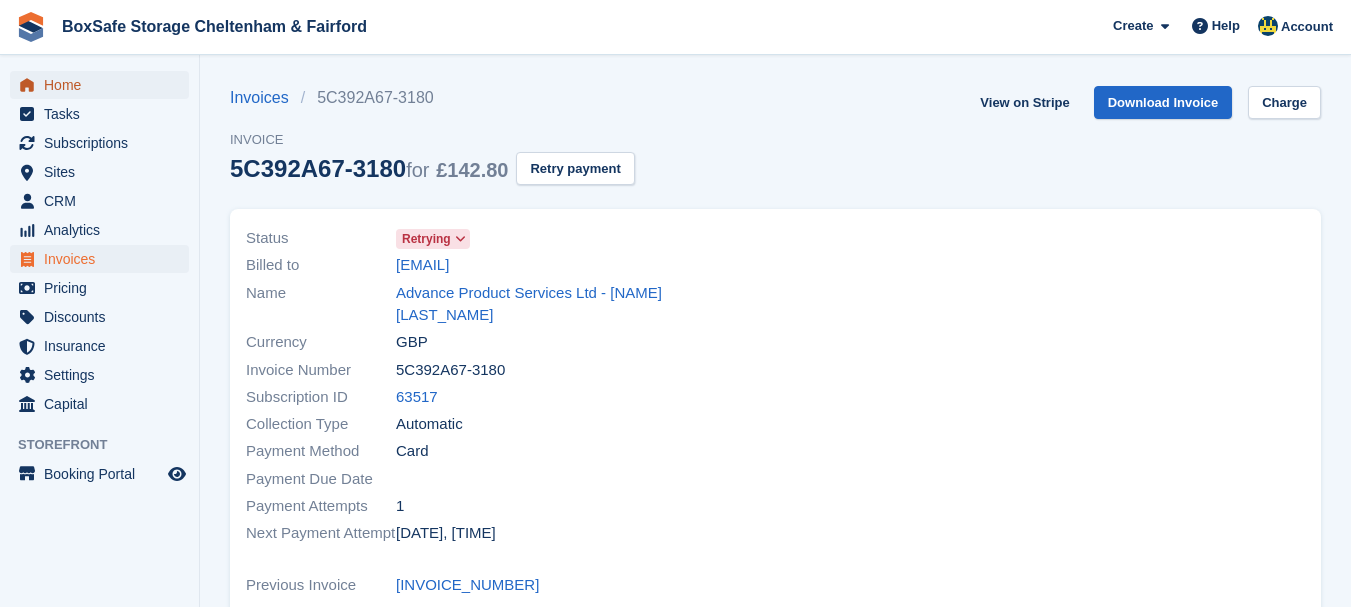 click on "Home" at bounding box center [104, 85] 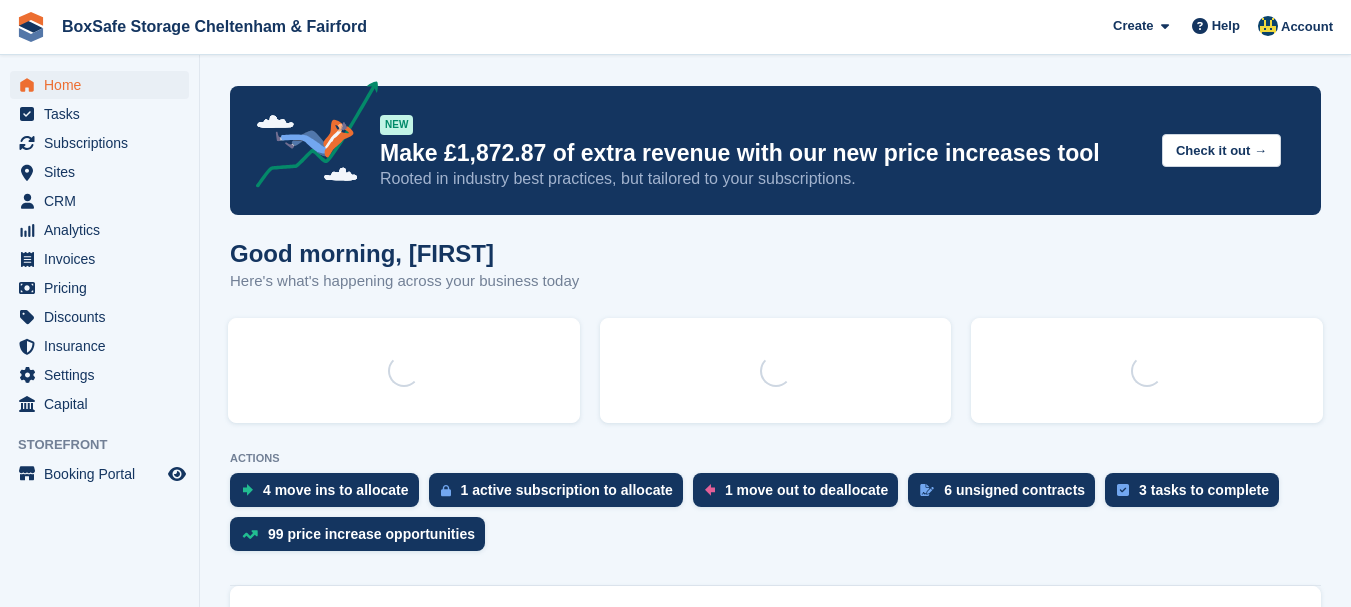 scroll, scrollTop: 0, scrollLeft: 0, axis: both 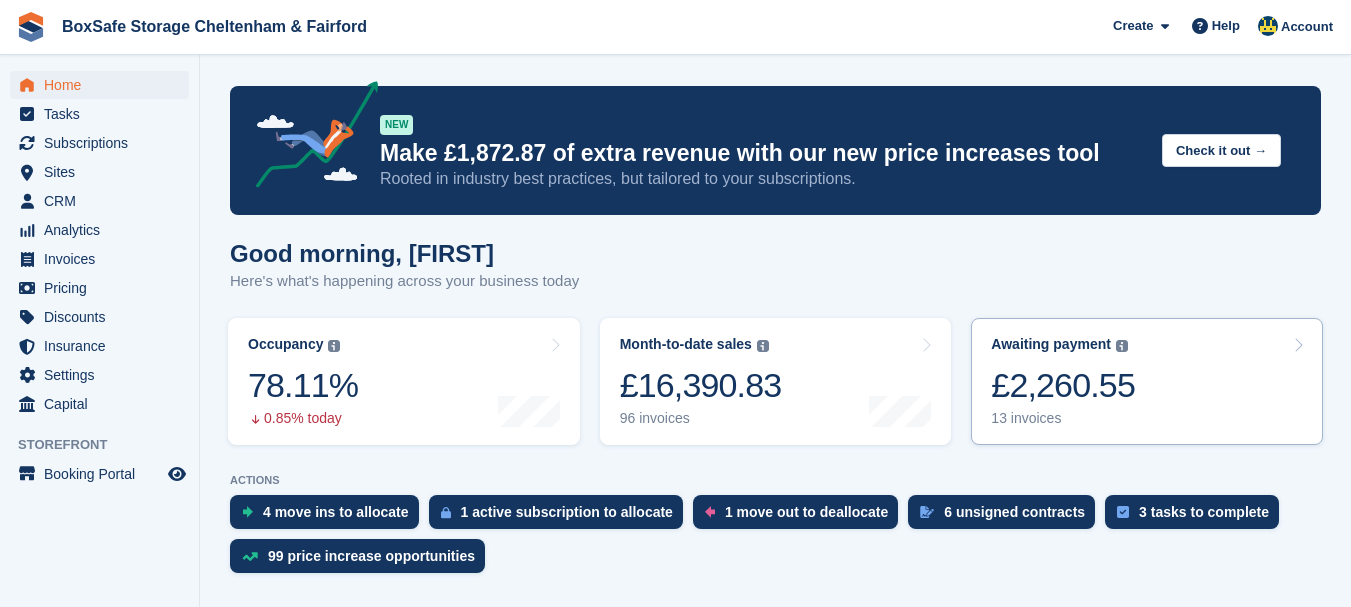click on "£2,260.55" at bounding box center (1063, 385) 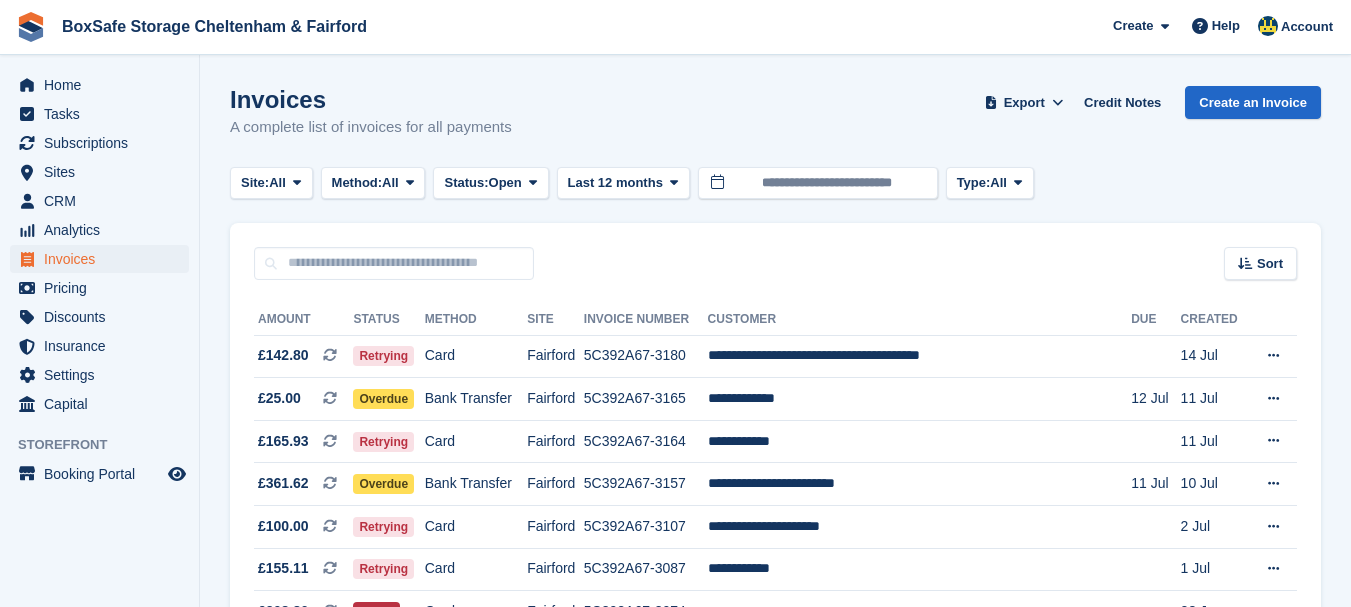 scroll, scrollTop: 0, scrollLeft: 0, axis: both 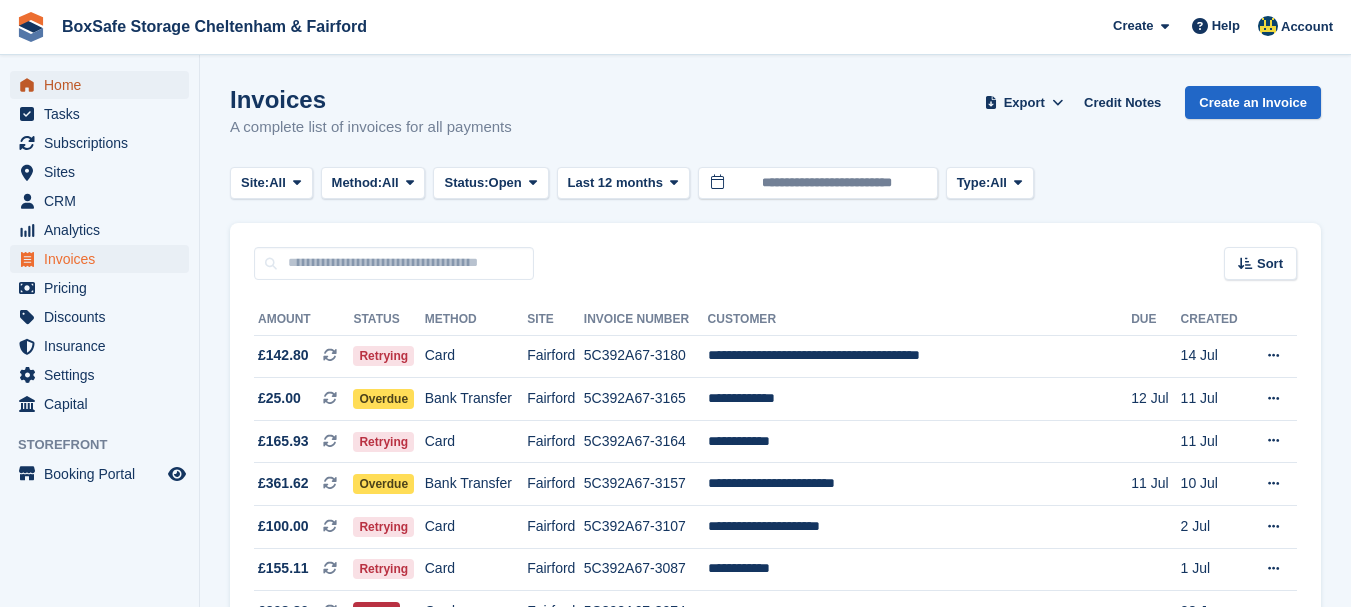 click on "Home" at bounding box center [104, 85] 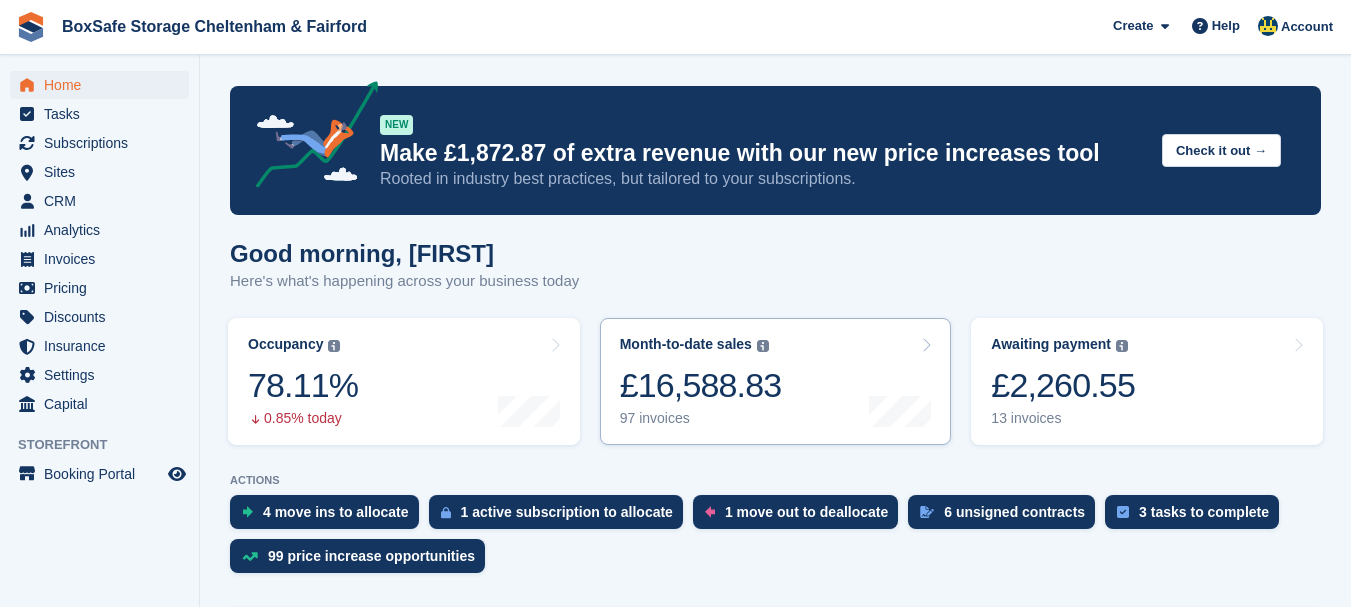 scroll, scrollTop: 0, scrollLeft: 0, axis: both 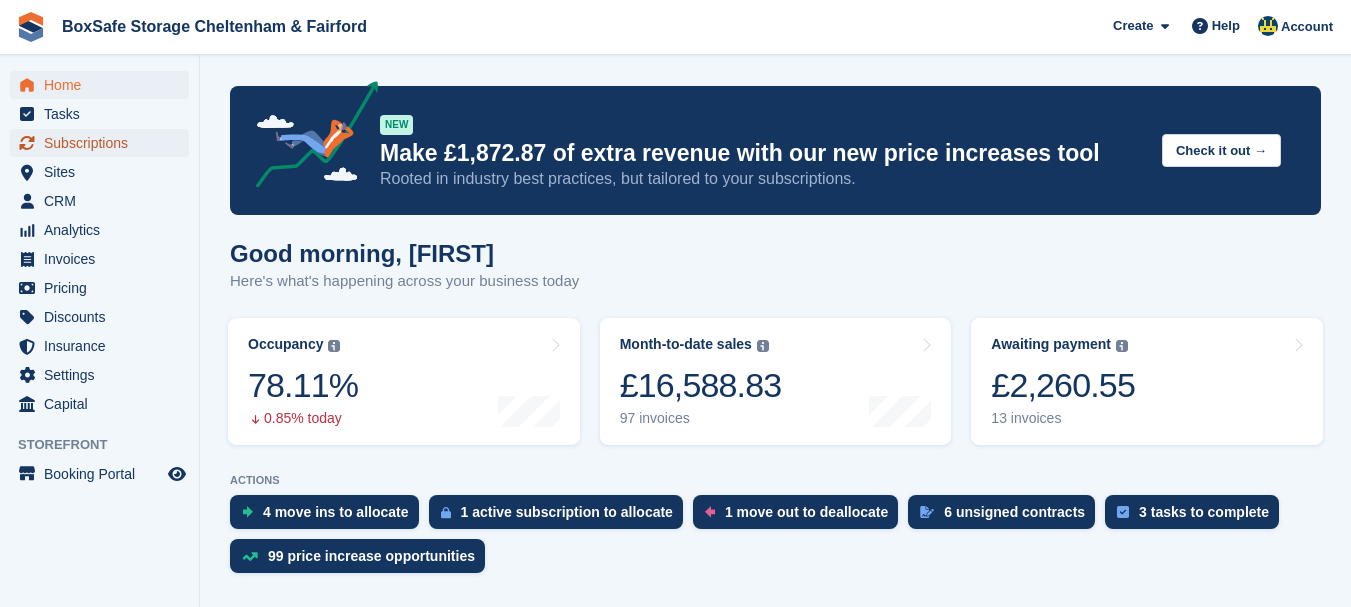 click on "Subscriptions" at bounding box center [104, 143] 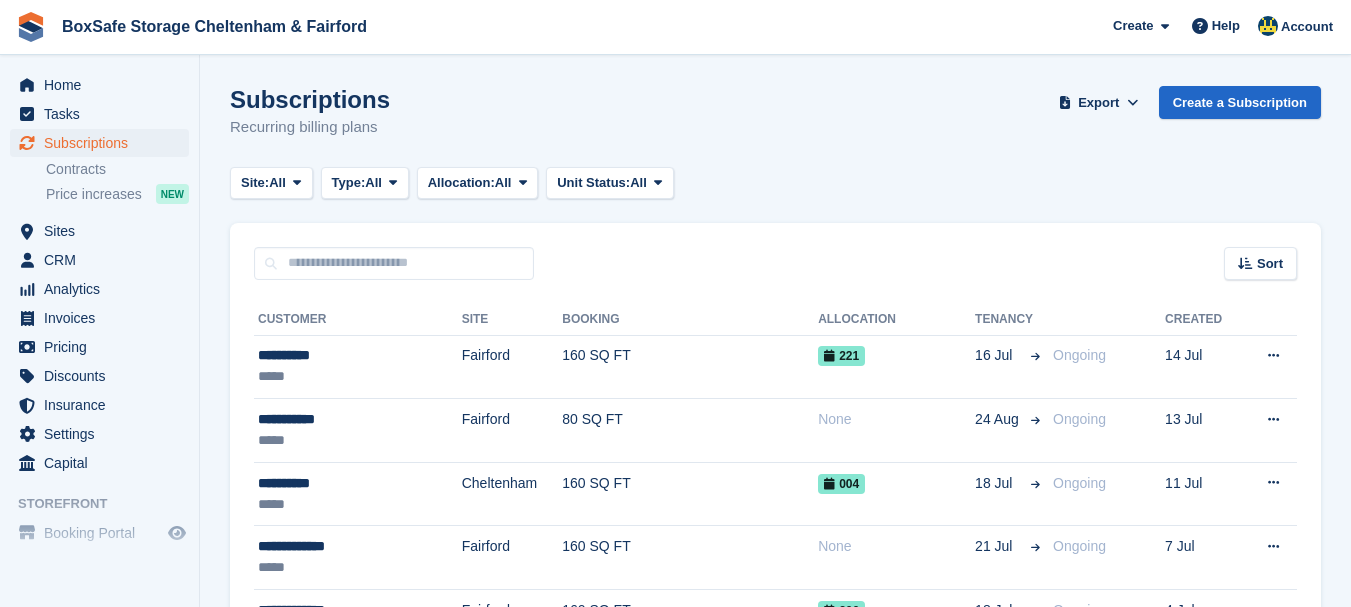 click at bounding box center (394, 263) 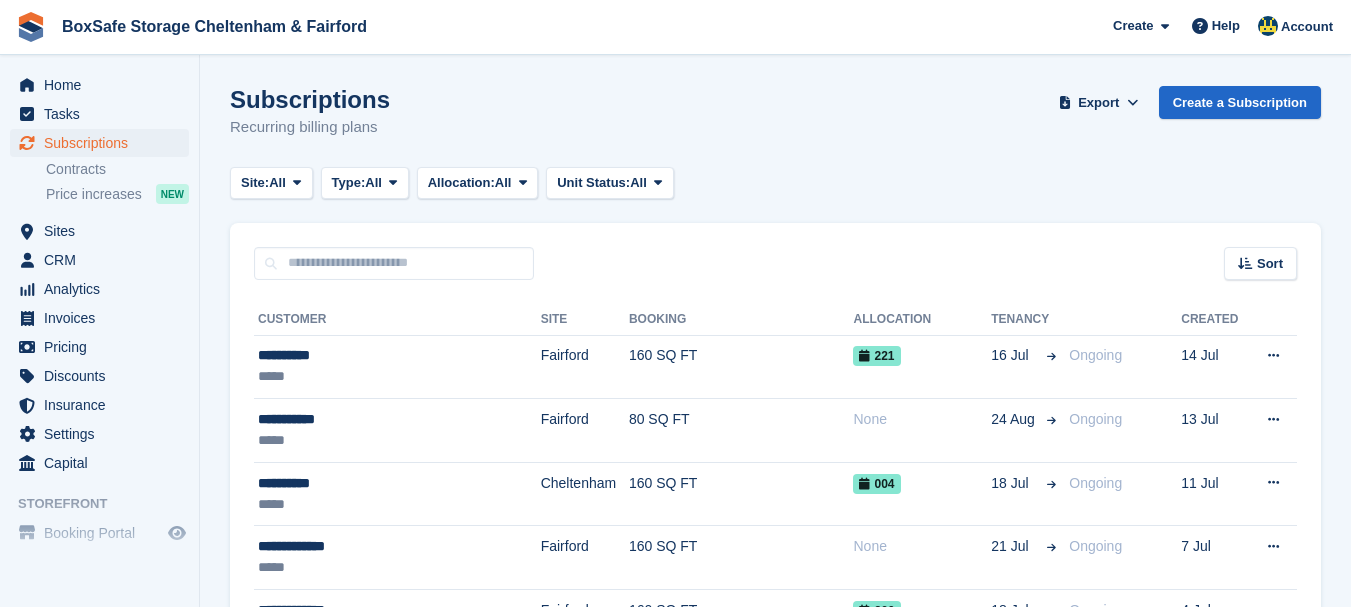 scroll, scrollTop: 0, scrollLeft: 0, axis: both 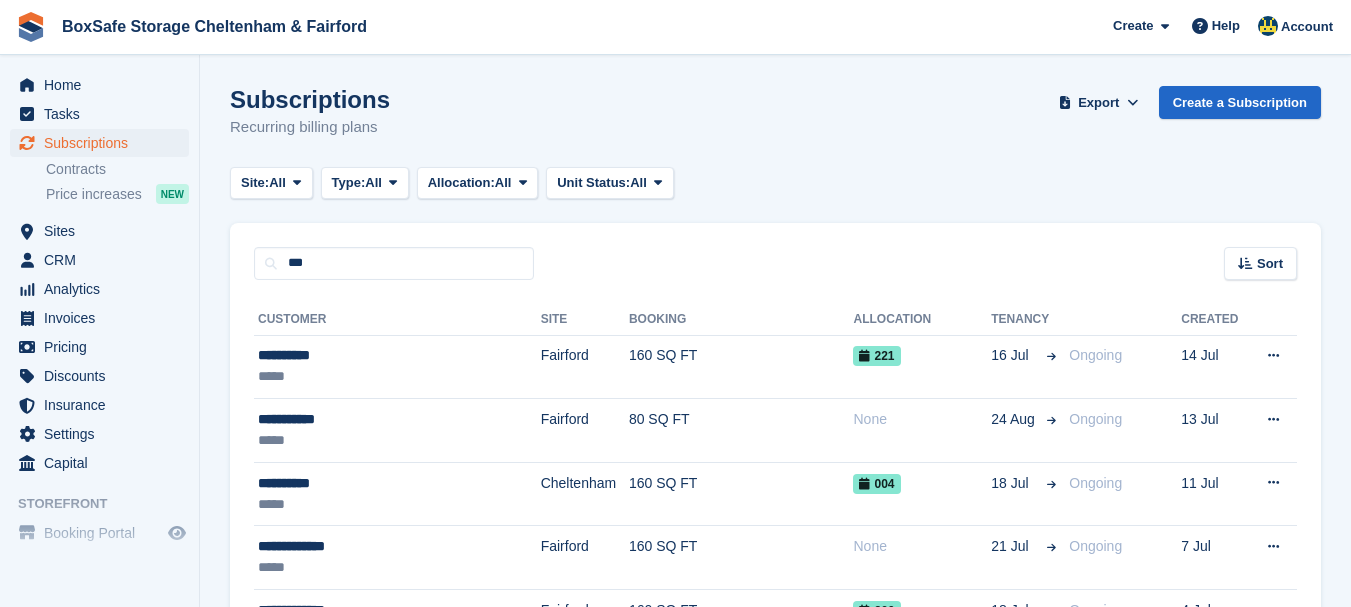 type on "***" 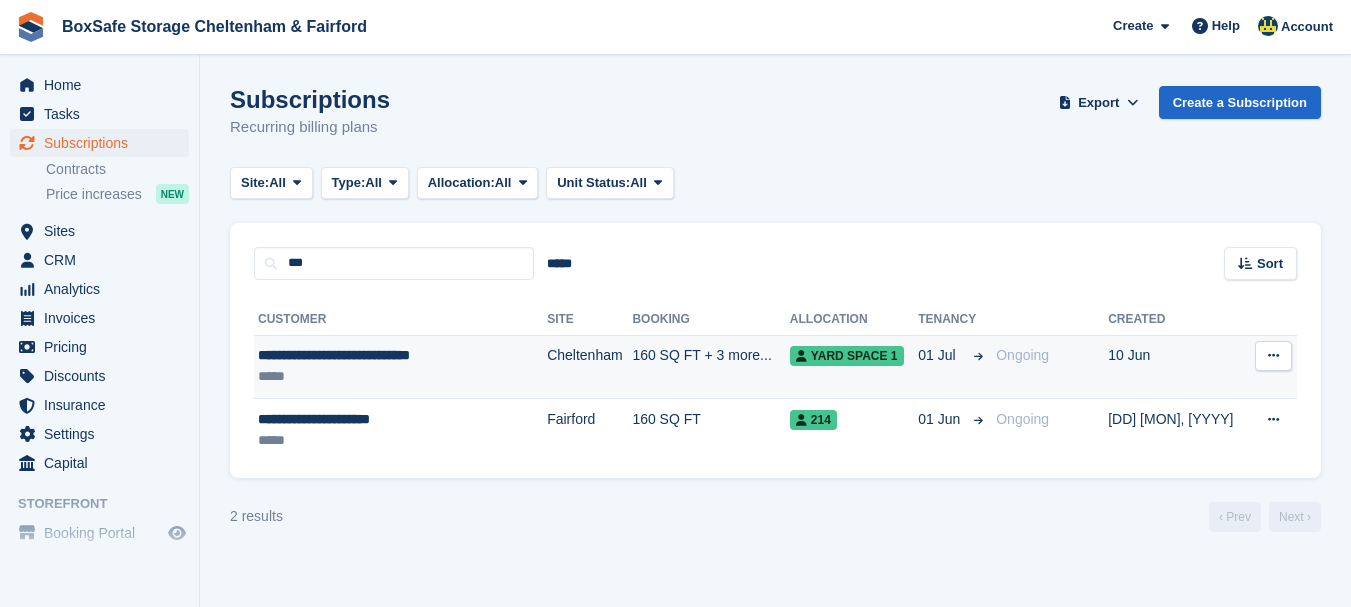 click on "**********" at bounding box center (386, 355) 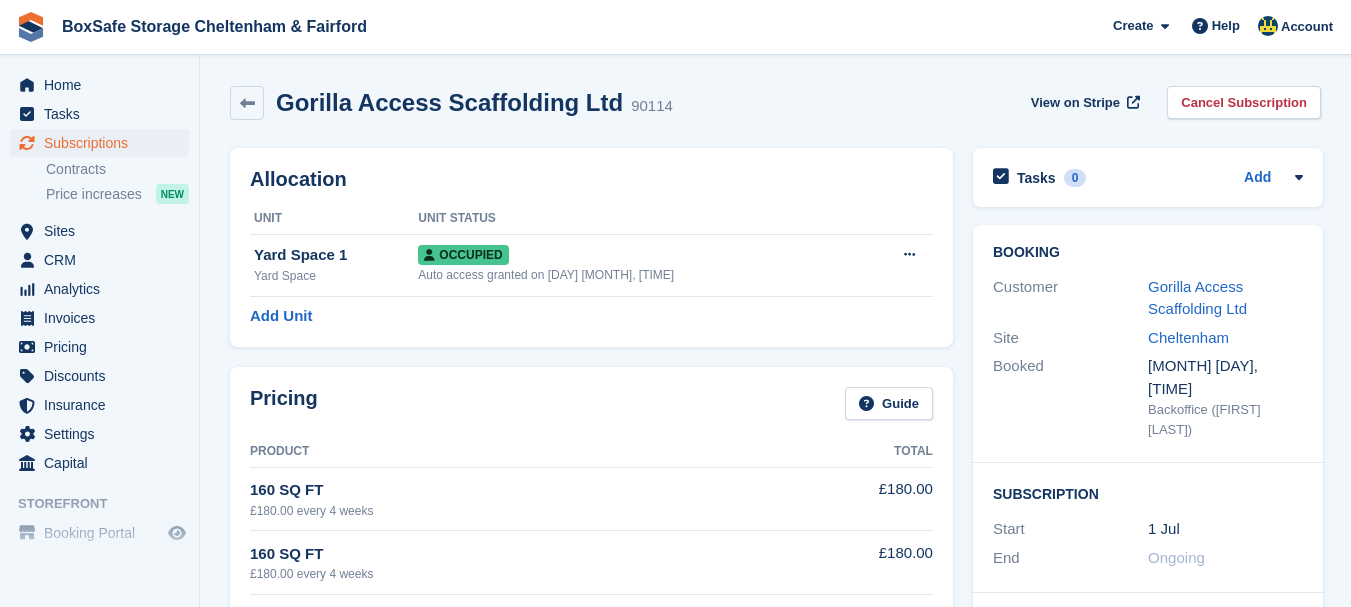 scroll, scrollTop: 0, scrollLeft: 0, axis: both 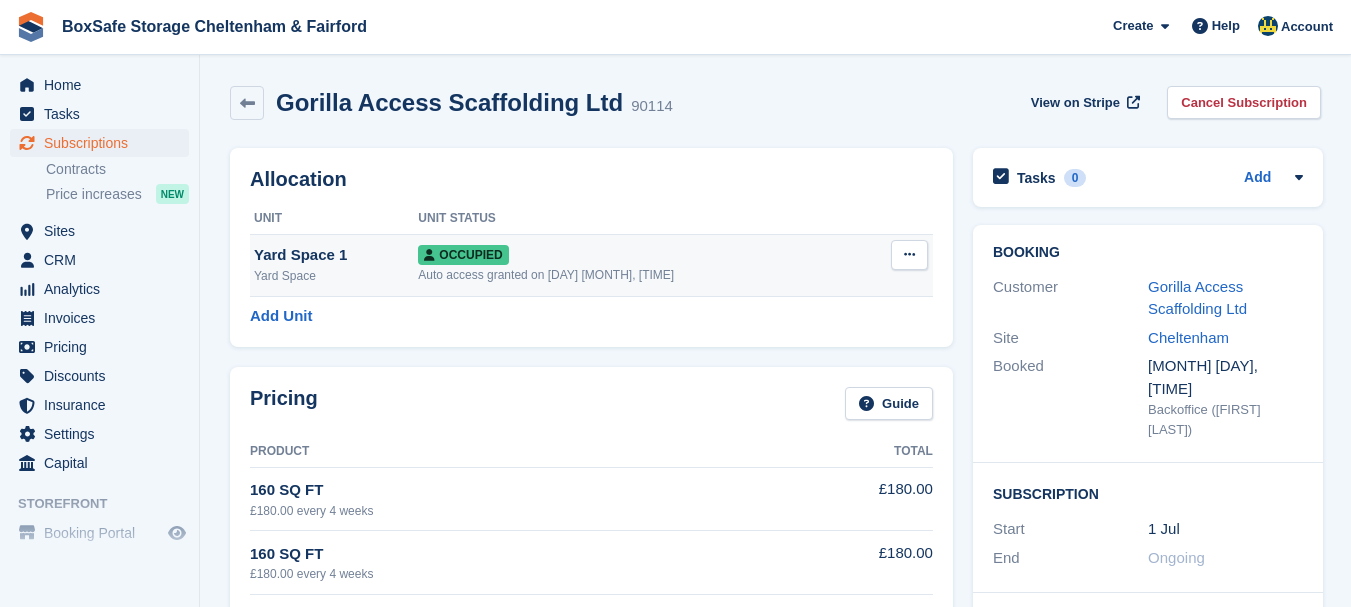 click on "Yard Space 1" at bounding box center (336, 255) 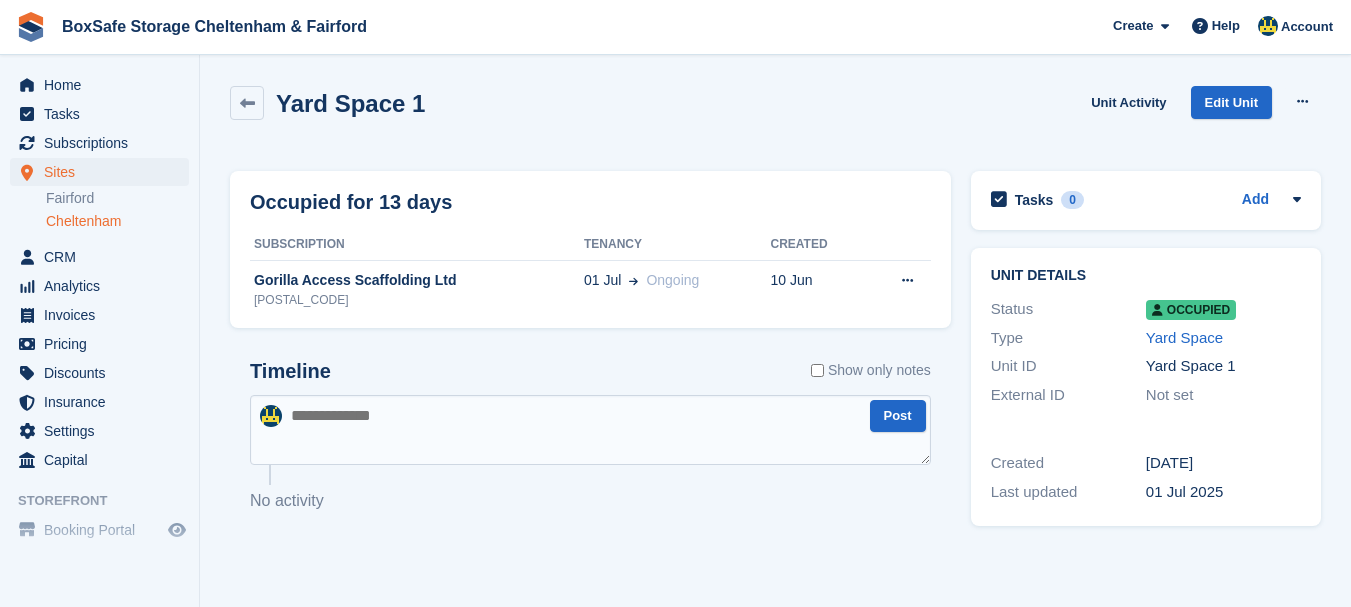 scroll, scrollTop: 0, scrollLeft: 0, axis: both 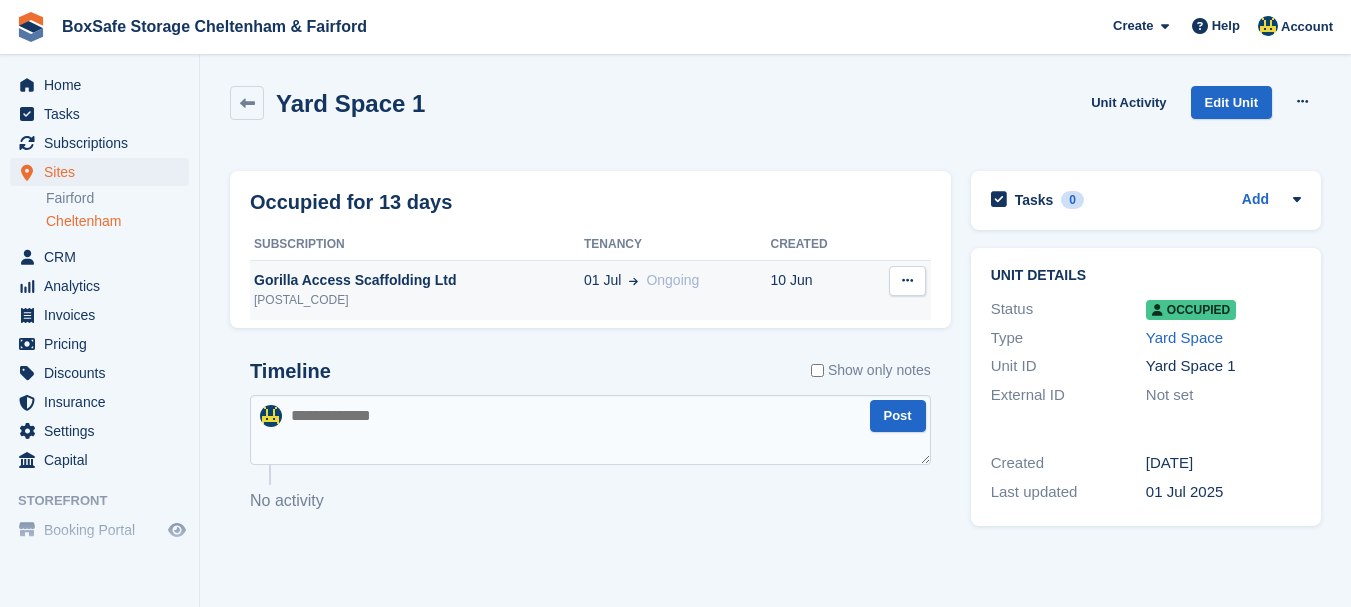 click on "Gorilla Access Scaffolding Ltd" at bounding box center (417, 280) 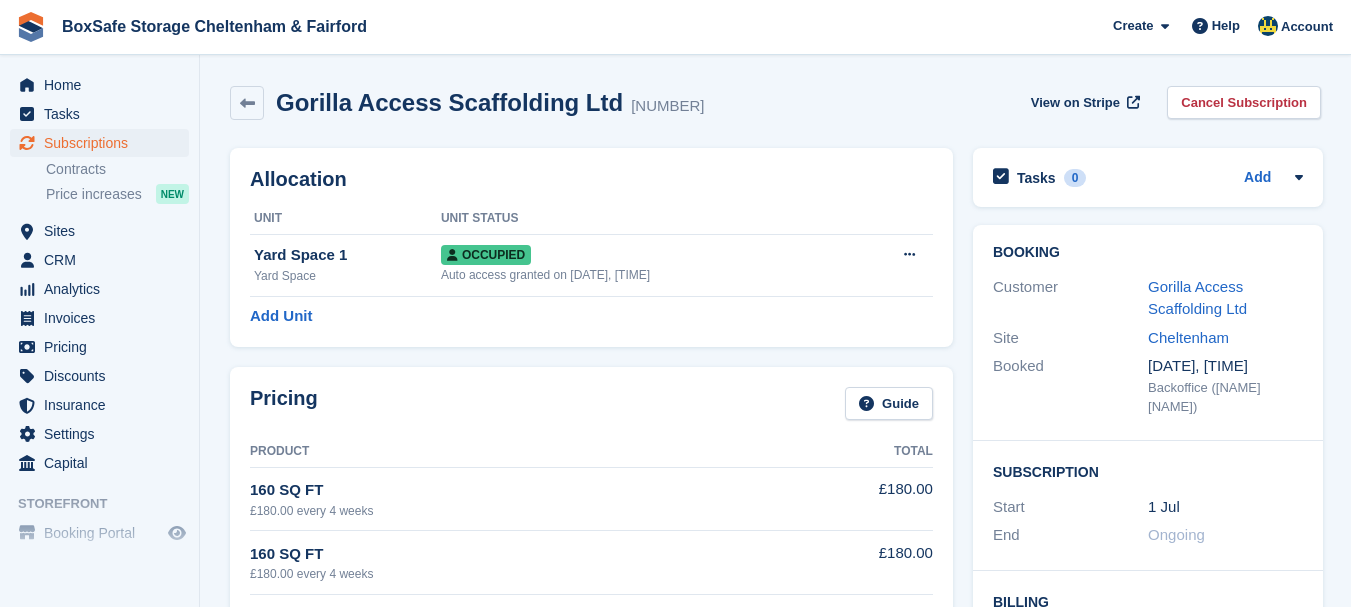 scroll, scrollTop: 0, scrollLeft: 0, axis: both 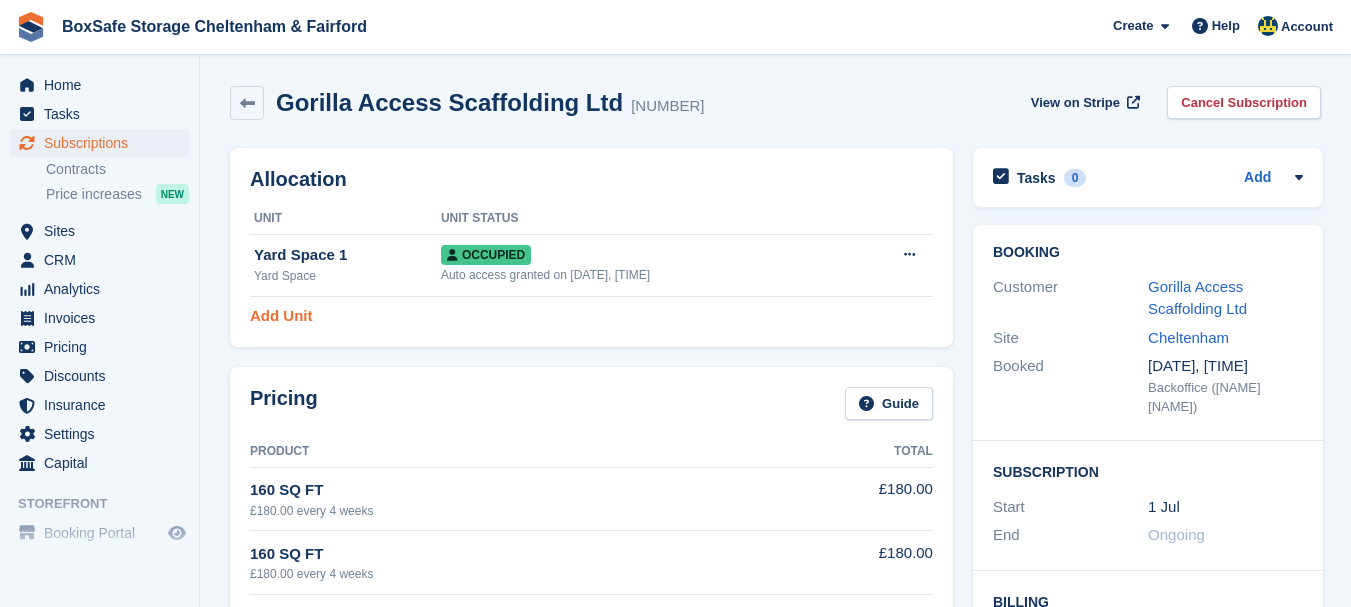 click on "Add Unit" at bounding box center [281, 316] 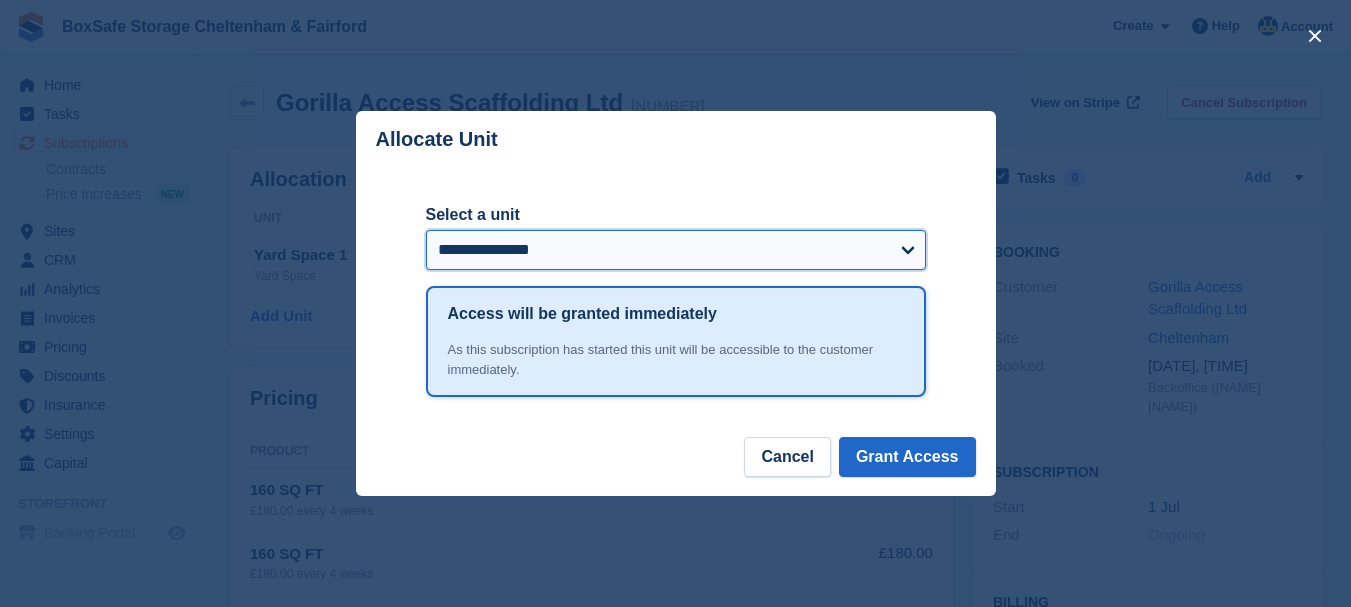 click on "**********" at bounding box center (676, 250) 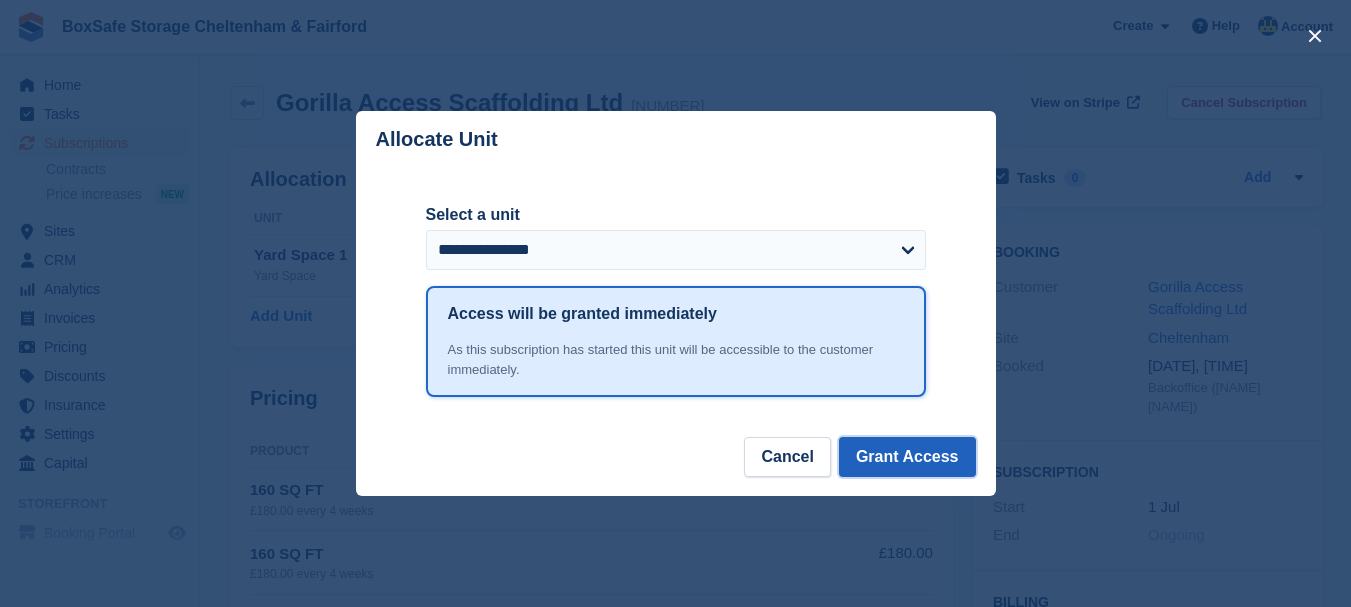 click on "Grant Access" at bounding box center [907, 457] 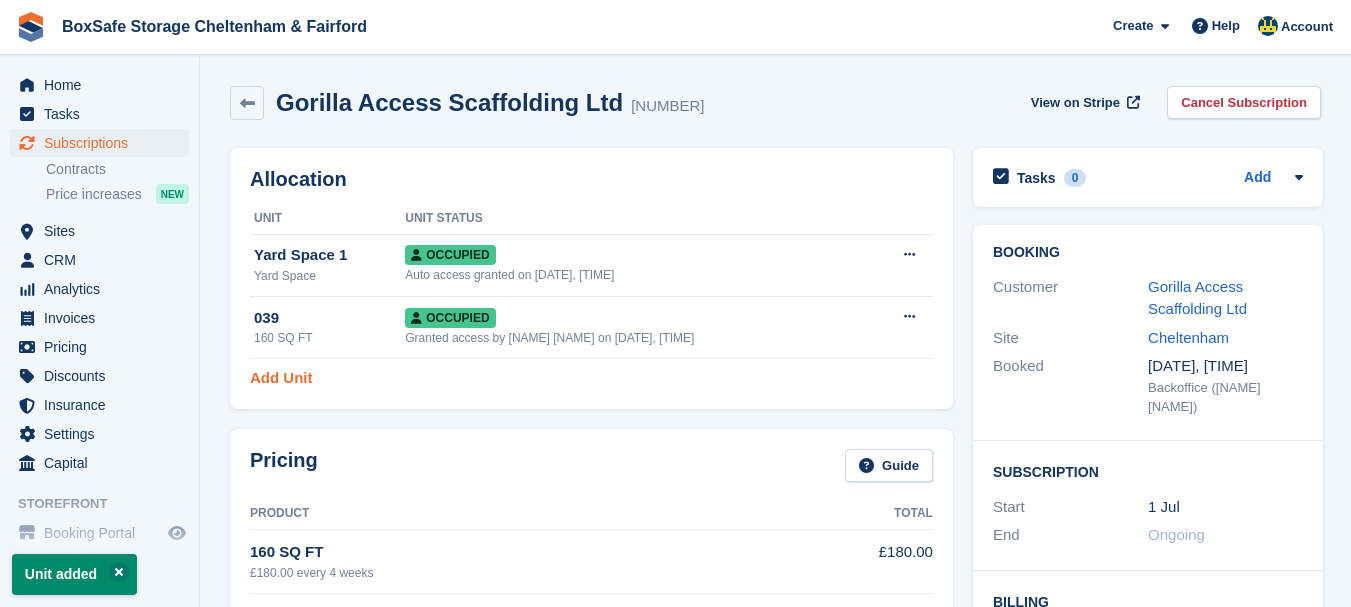 click on "Add Unit" at bounding box center (281, 378) 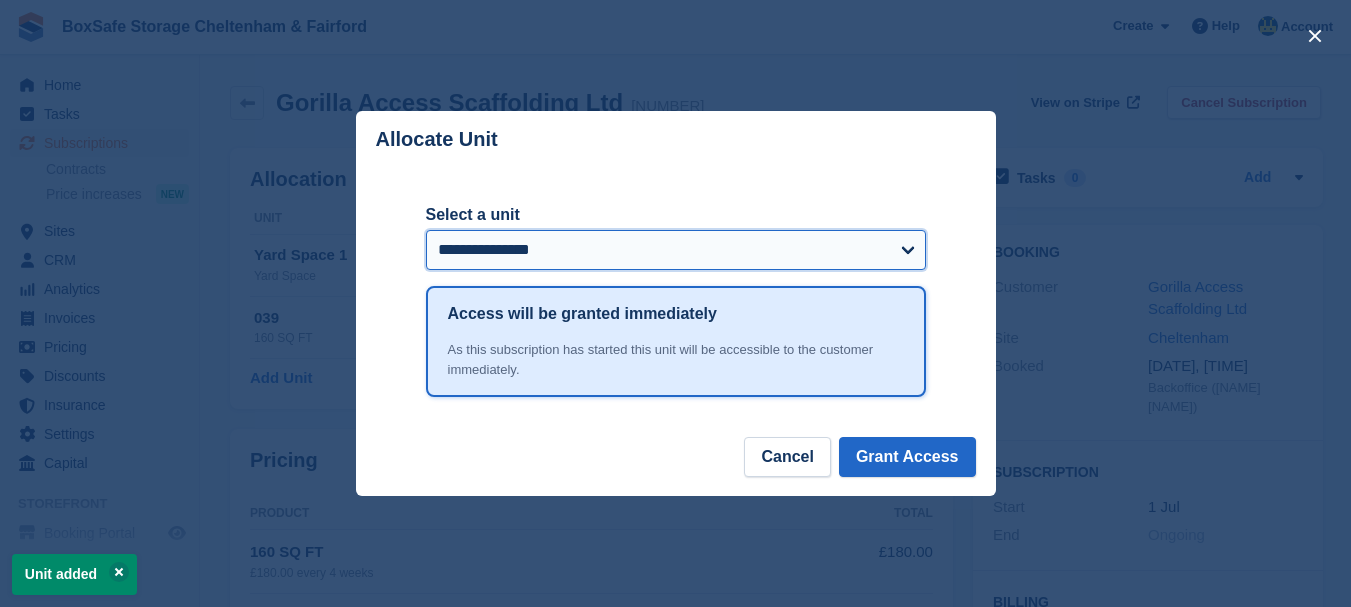 click on "**********" at bounding box center [676, 250] 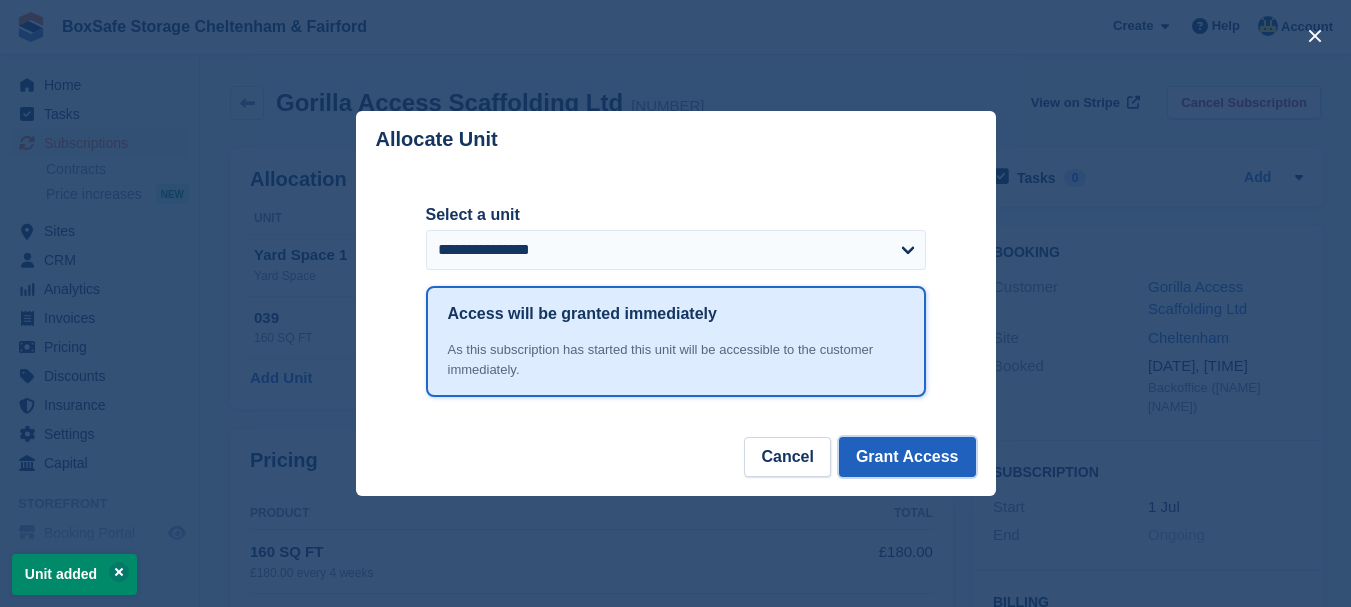 click on "Grant Access" at bounding box center (907, 457) 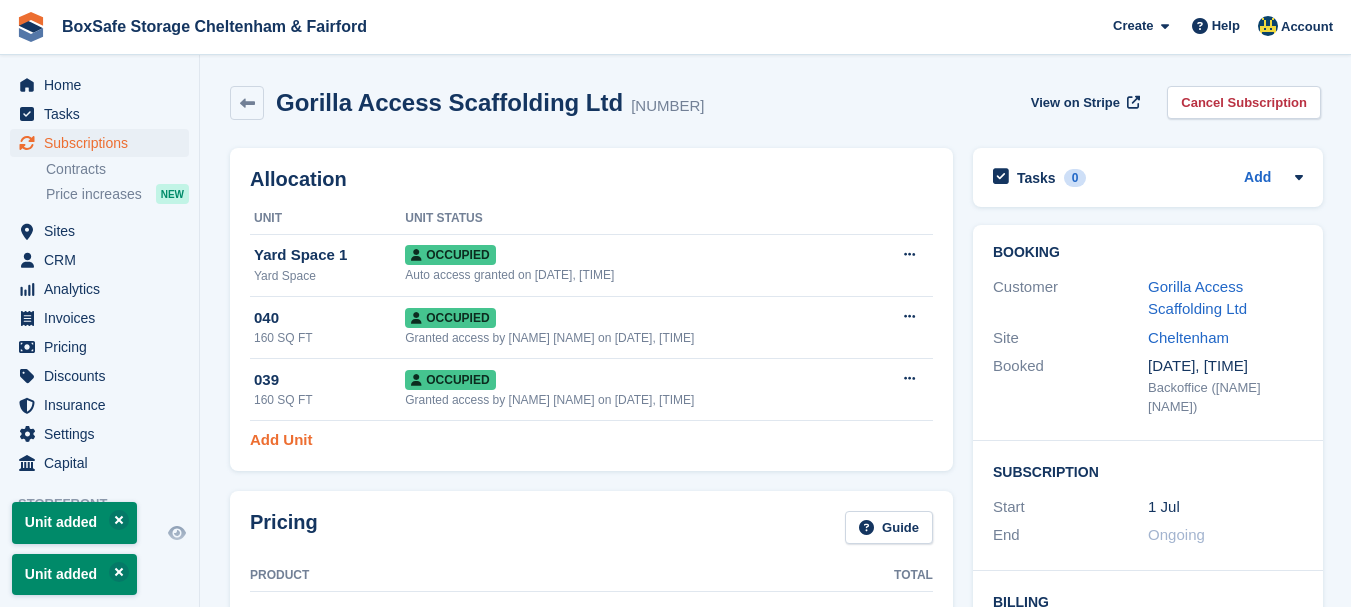 click on "Add Unit" at bounding box center (281, 440) 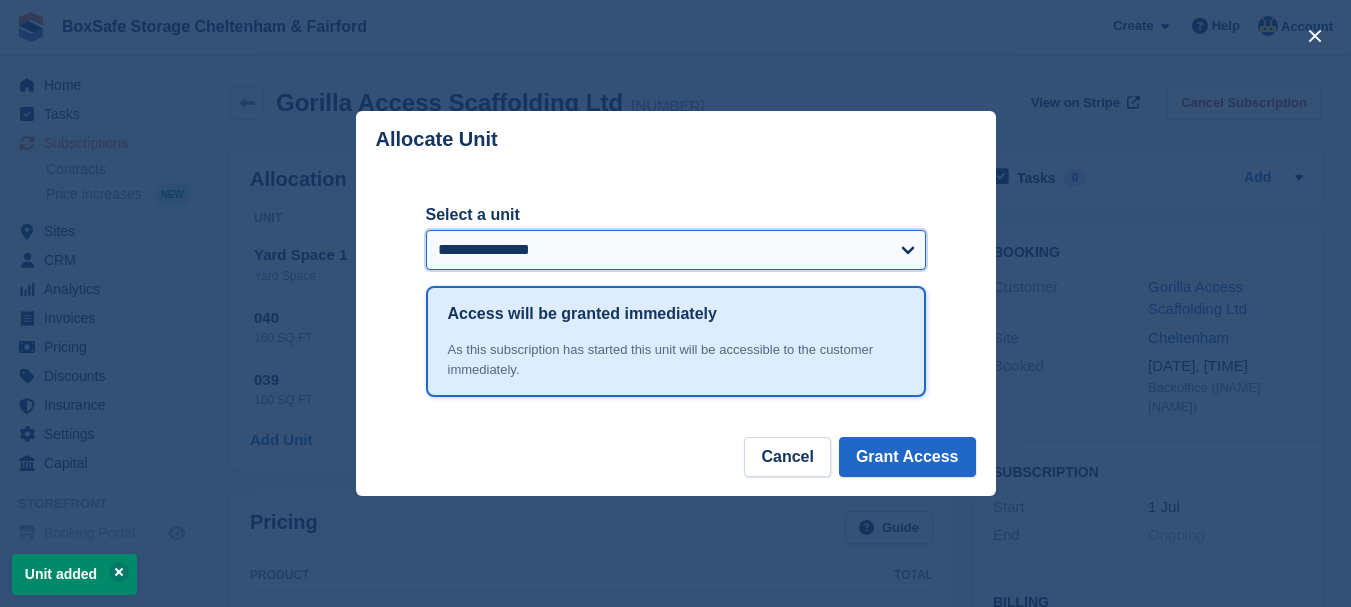 click on "**********" at bounding box center (676, 250) 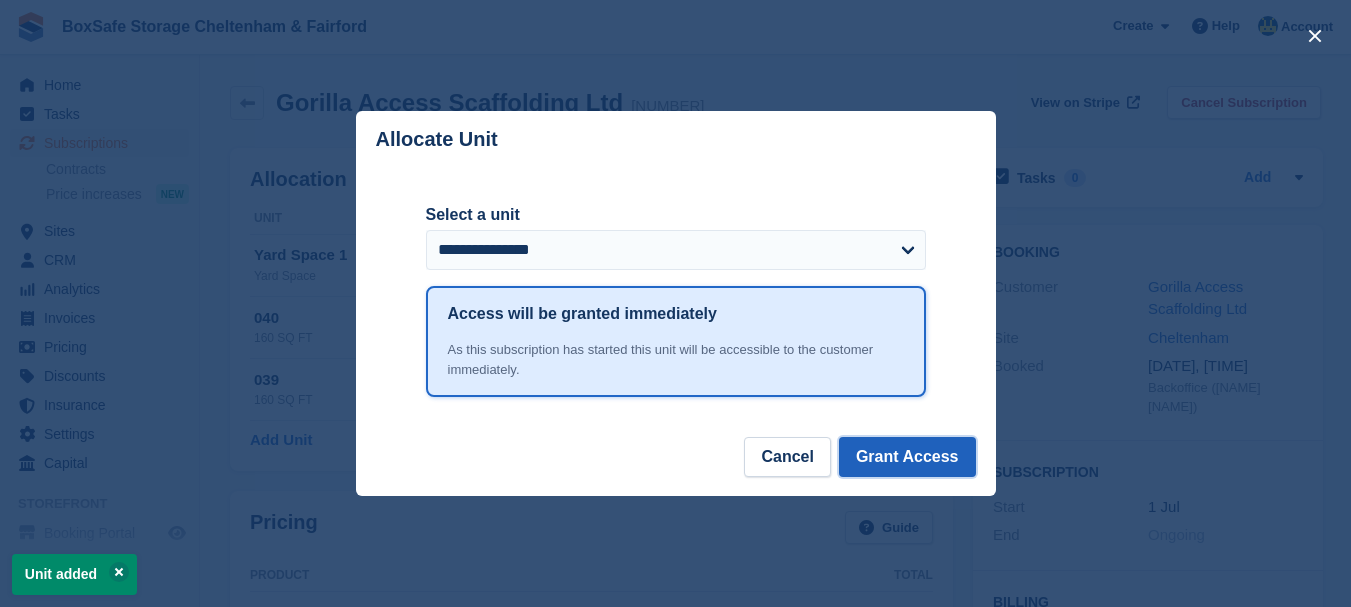 click on "Grant Access" at bounding box center [907, 457] 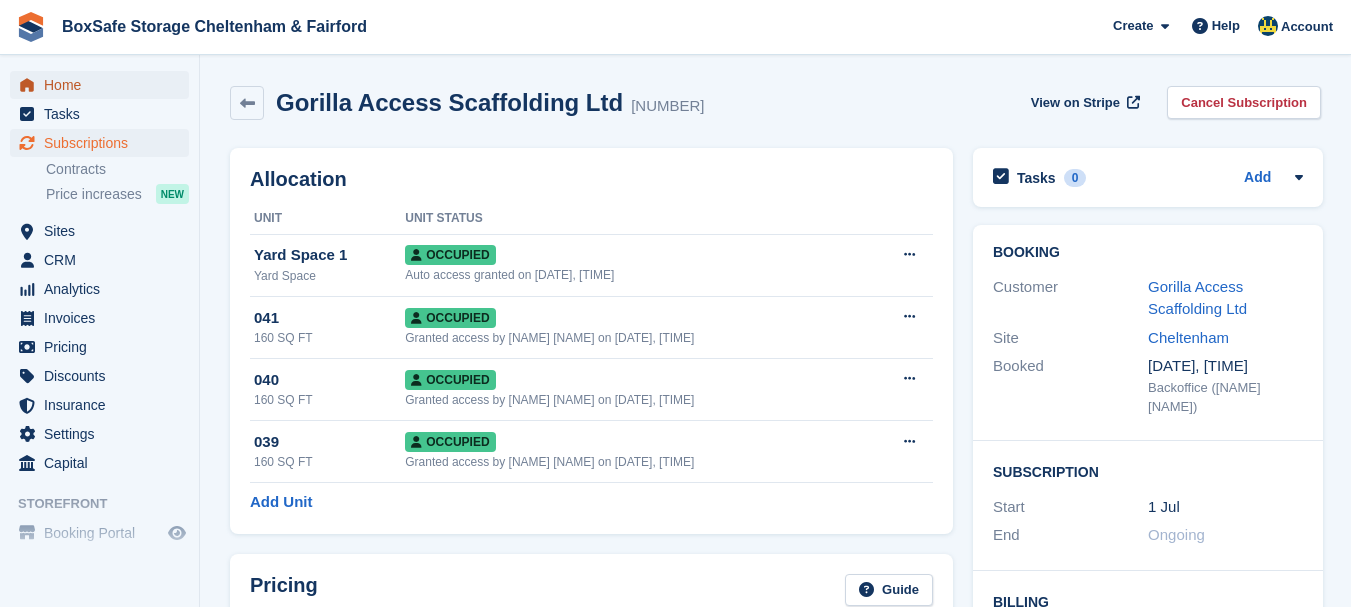 click on "Home" at bounding box center [104, 85] 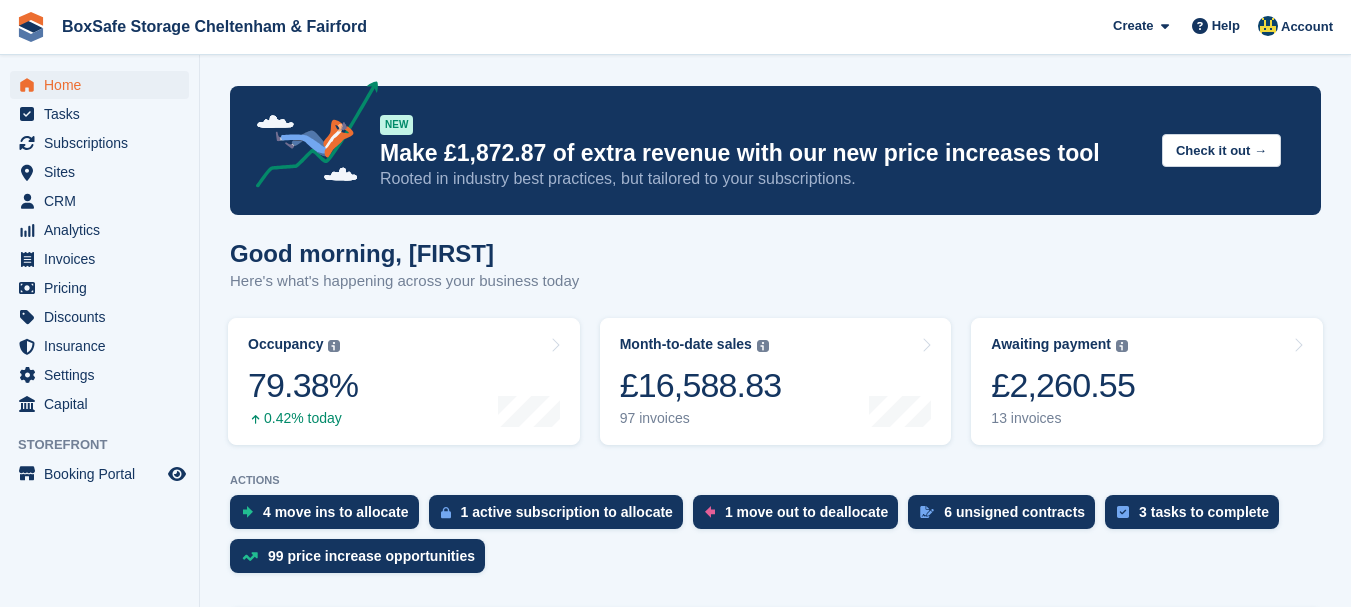 scroll, scrollTop: 0, scrollLeft: 0, axis: both 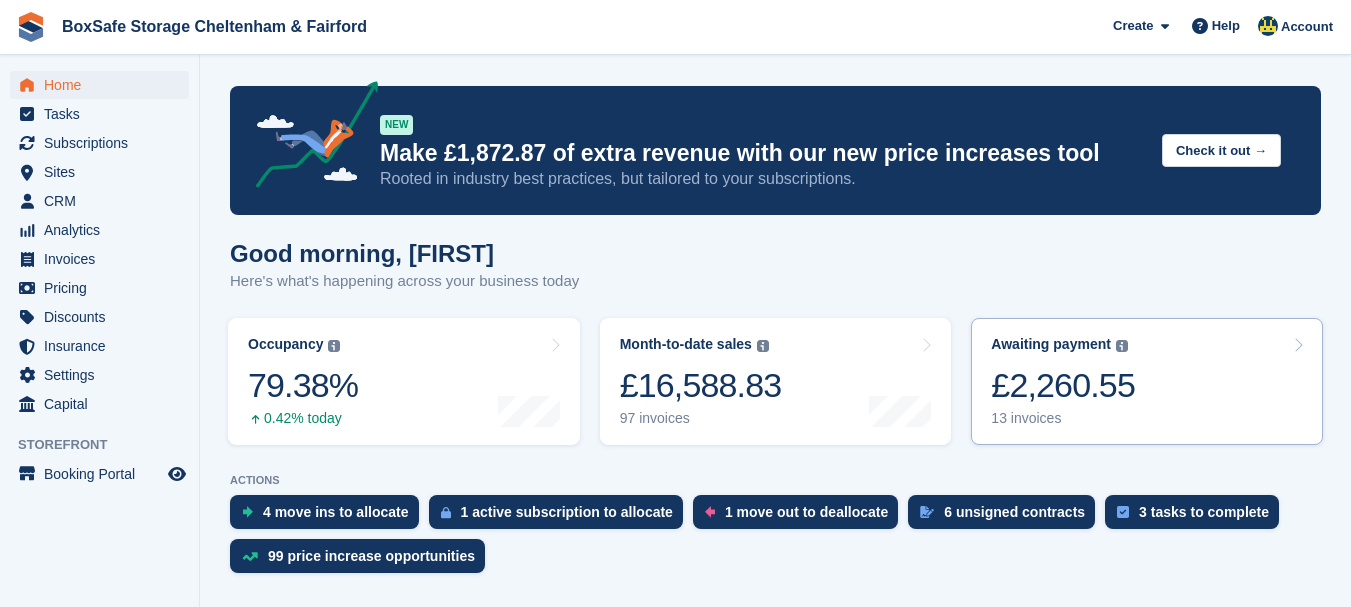 click on "Awaiting payment
The total outstanding balance on all open invoices.
£2,260.55
13 invoices" at bounding box center (1063, 381) 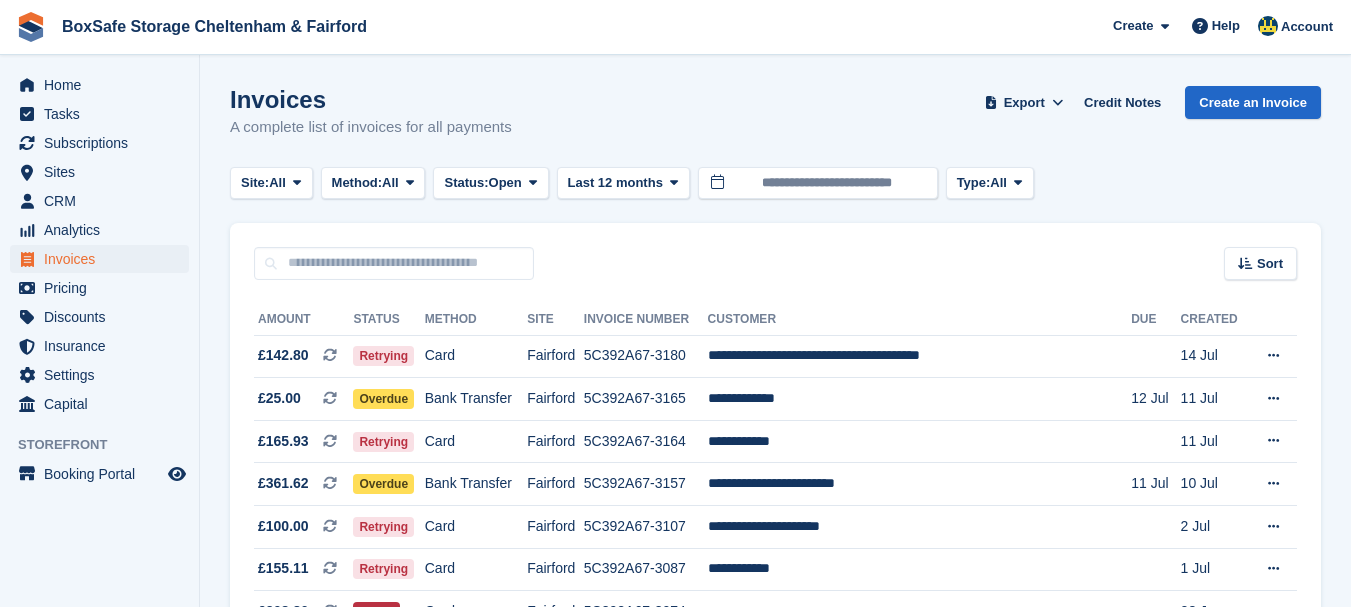scroll, scrollTop: 0, scrollLeft: 0, axis: both 